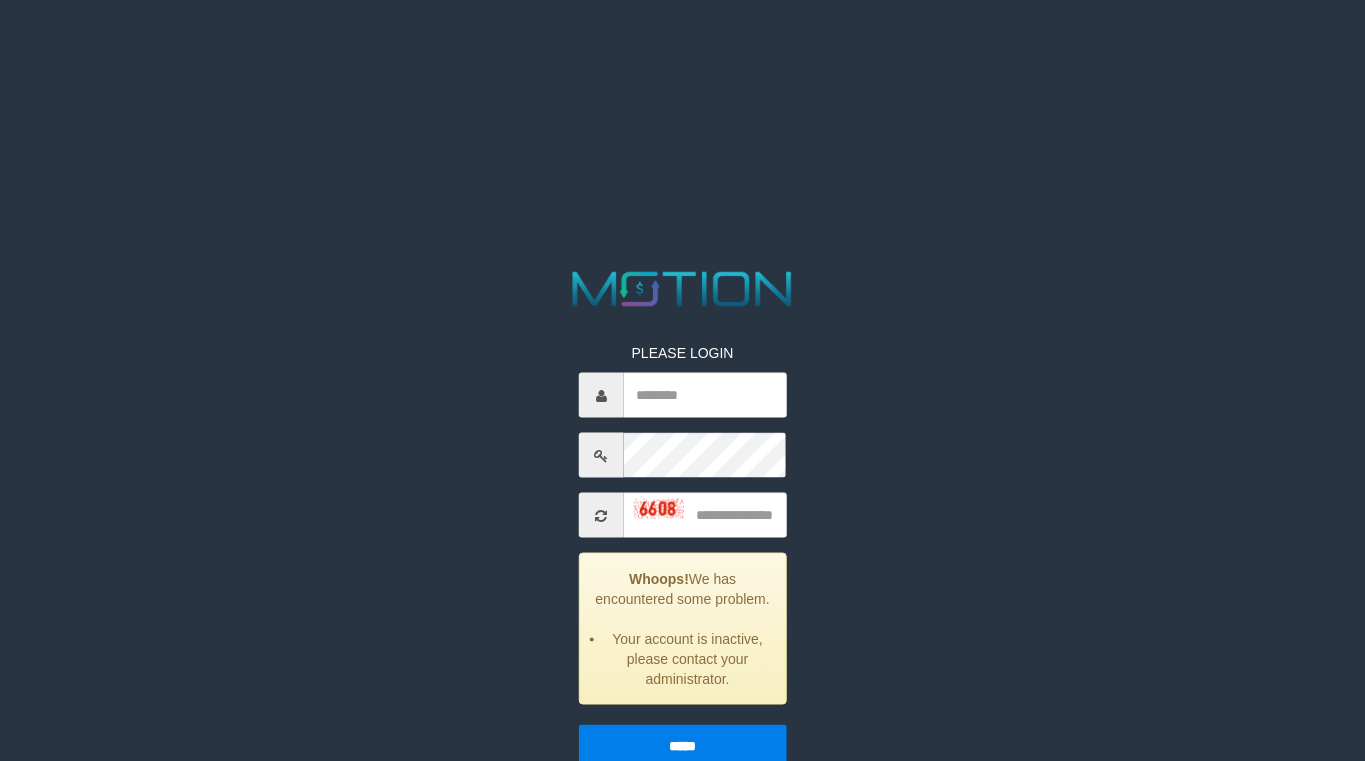 scroll, scrollTop: 0, scrollLeft: 0, axis: both 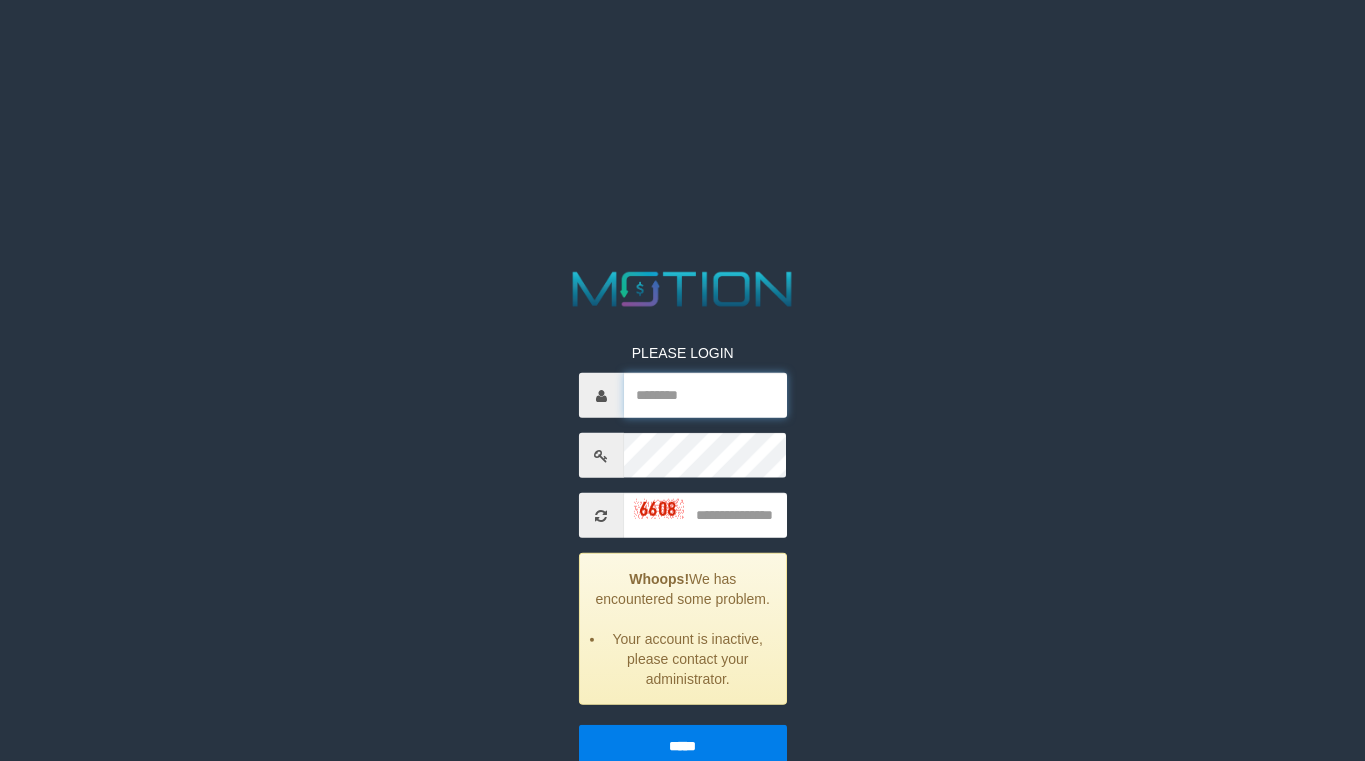 click at bounding box center [705, 395] 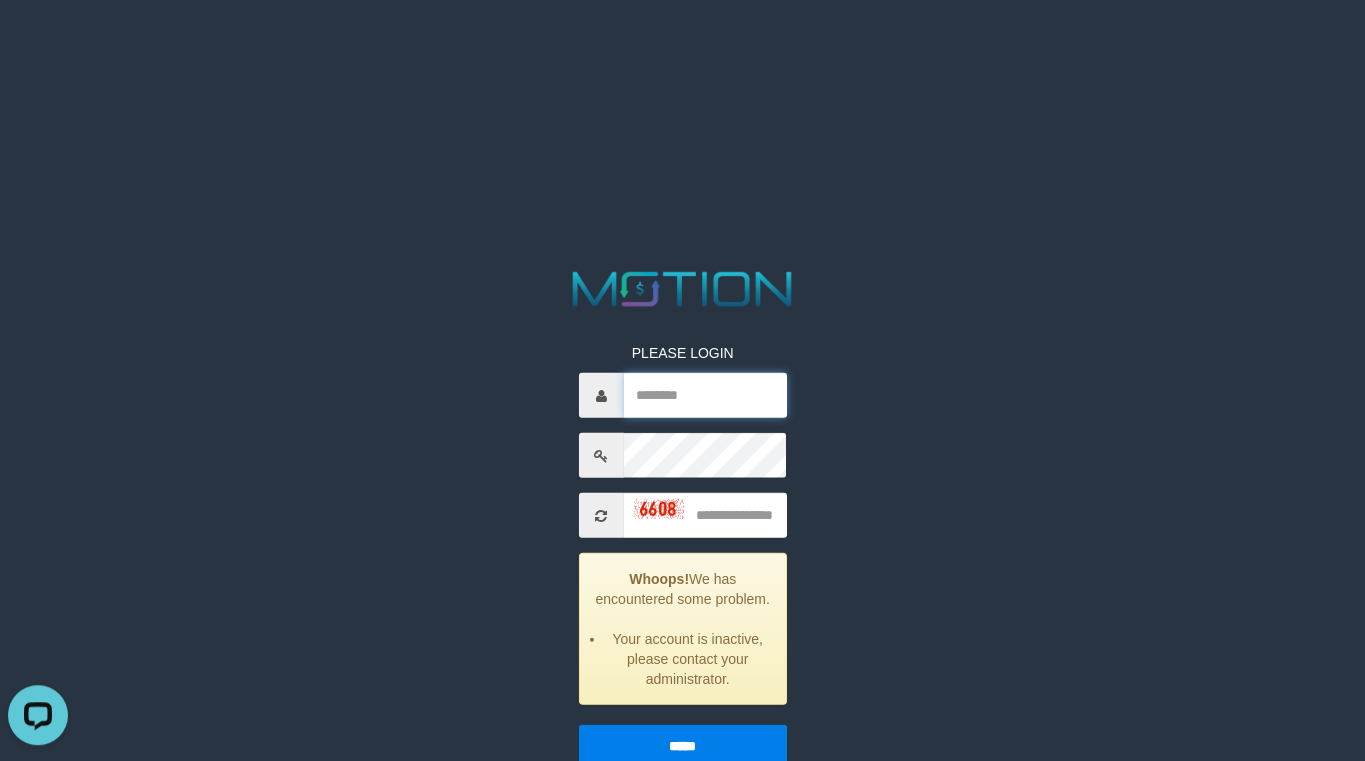 scroll, scrollTop: 0, scrollLeft: 0, axis: both 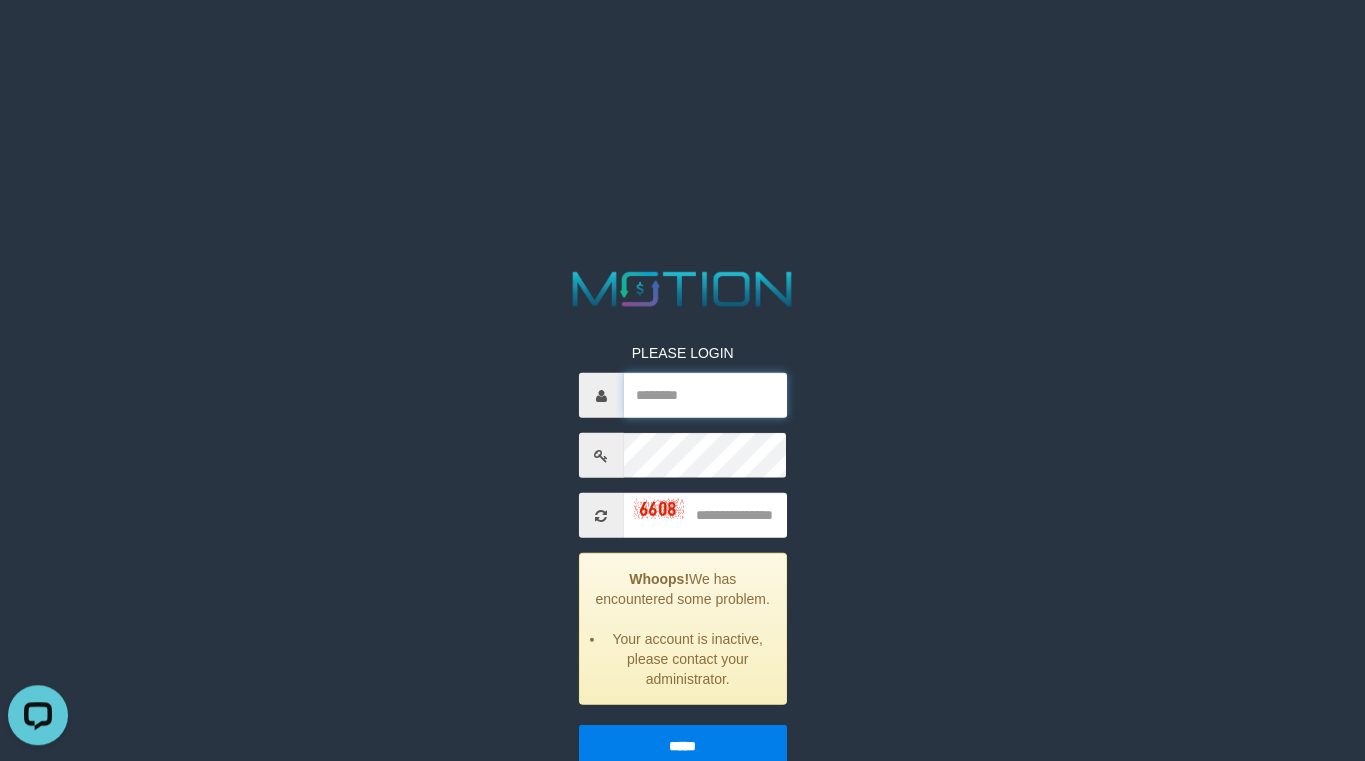 click at bounding box center (705, 395) 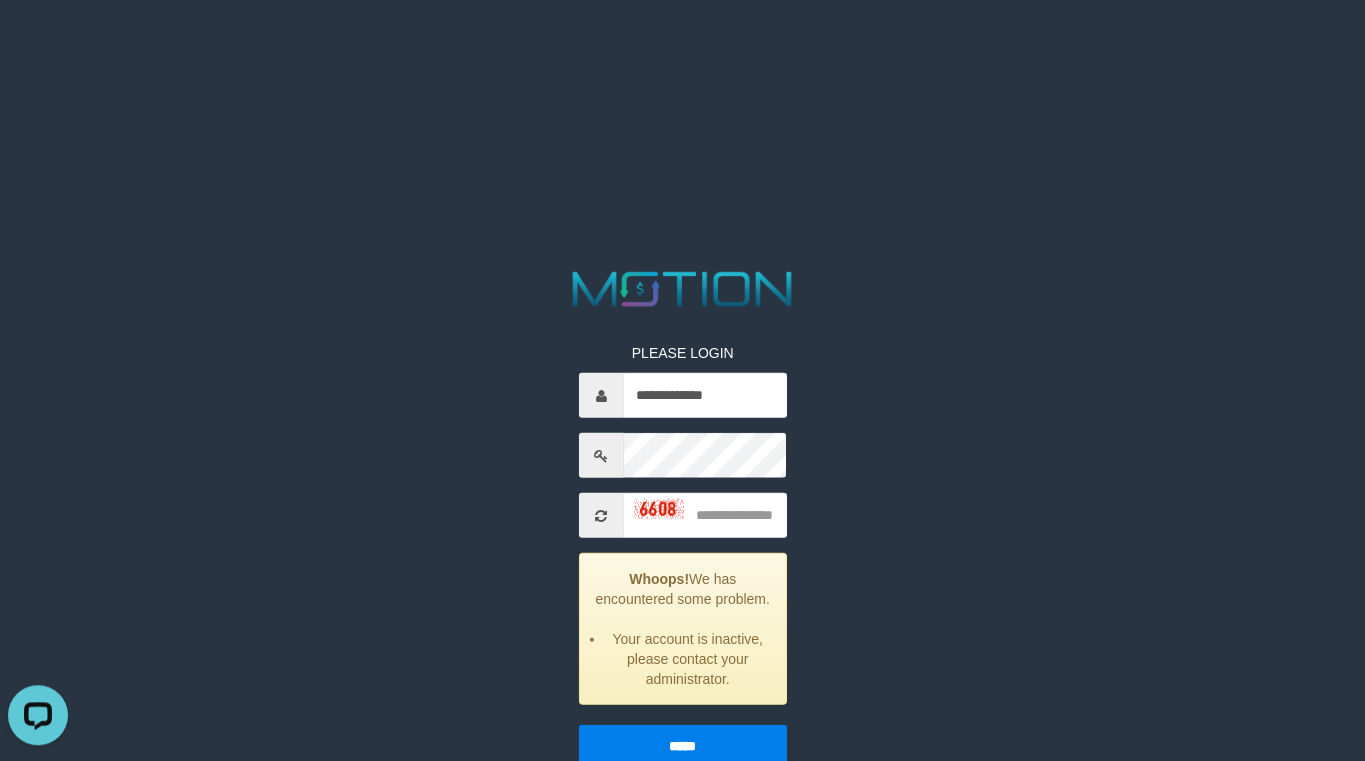 click on "**********" at bounding box center (682, 25) 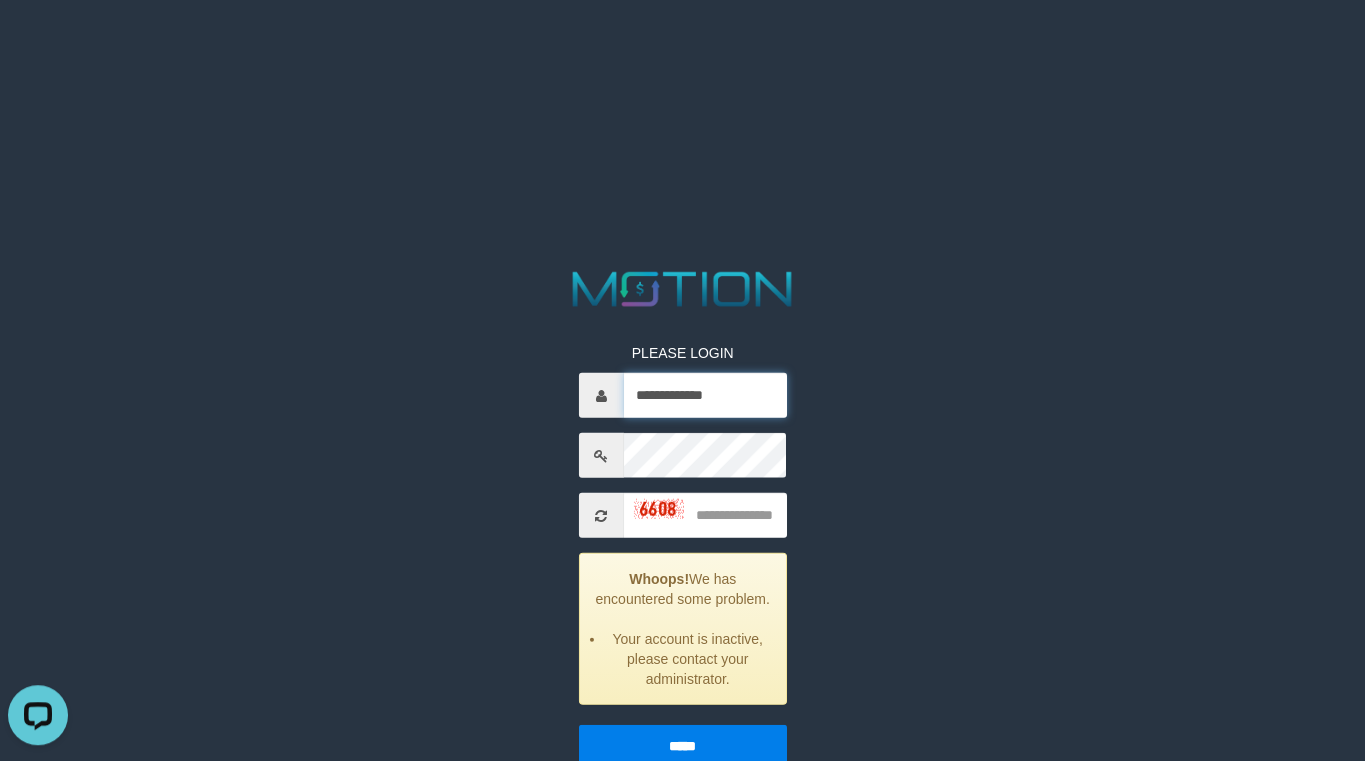 click on "**********" at bounding box center [705, 395] 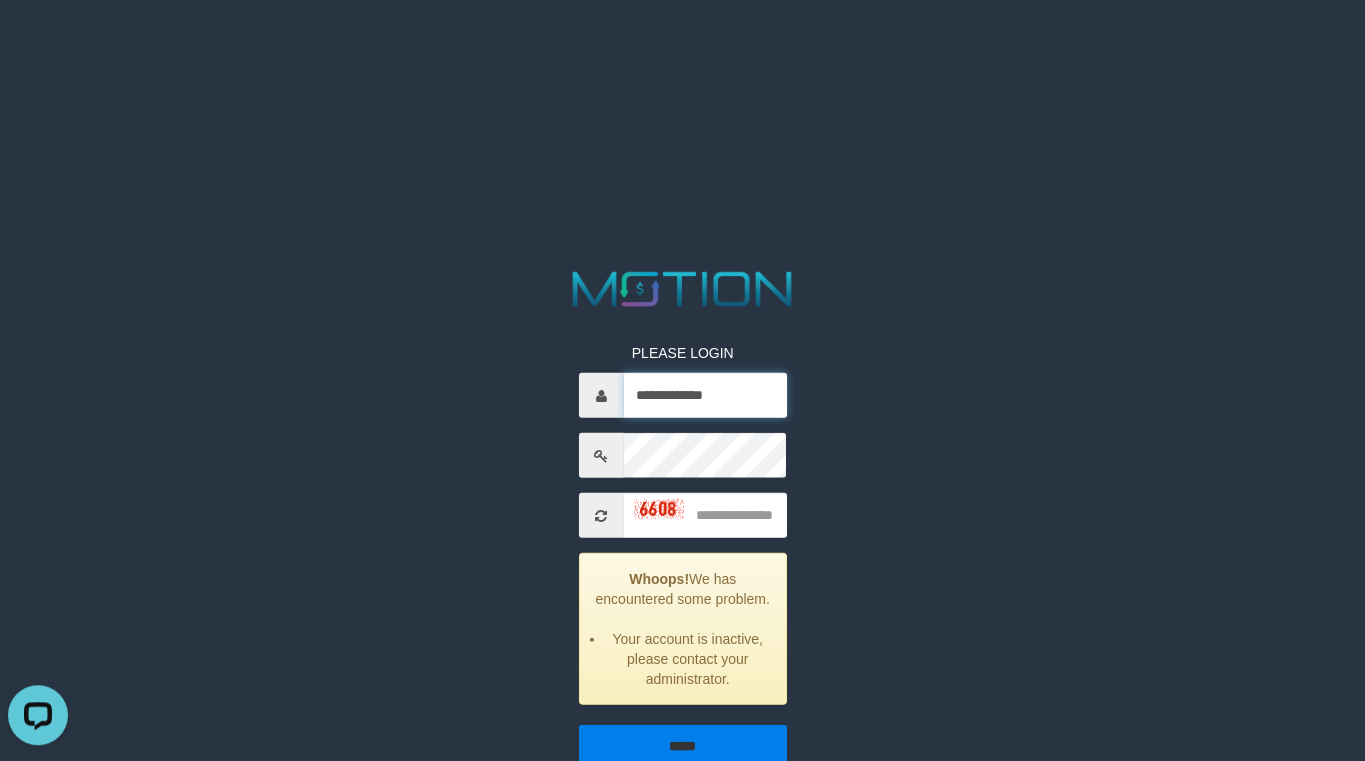 paste 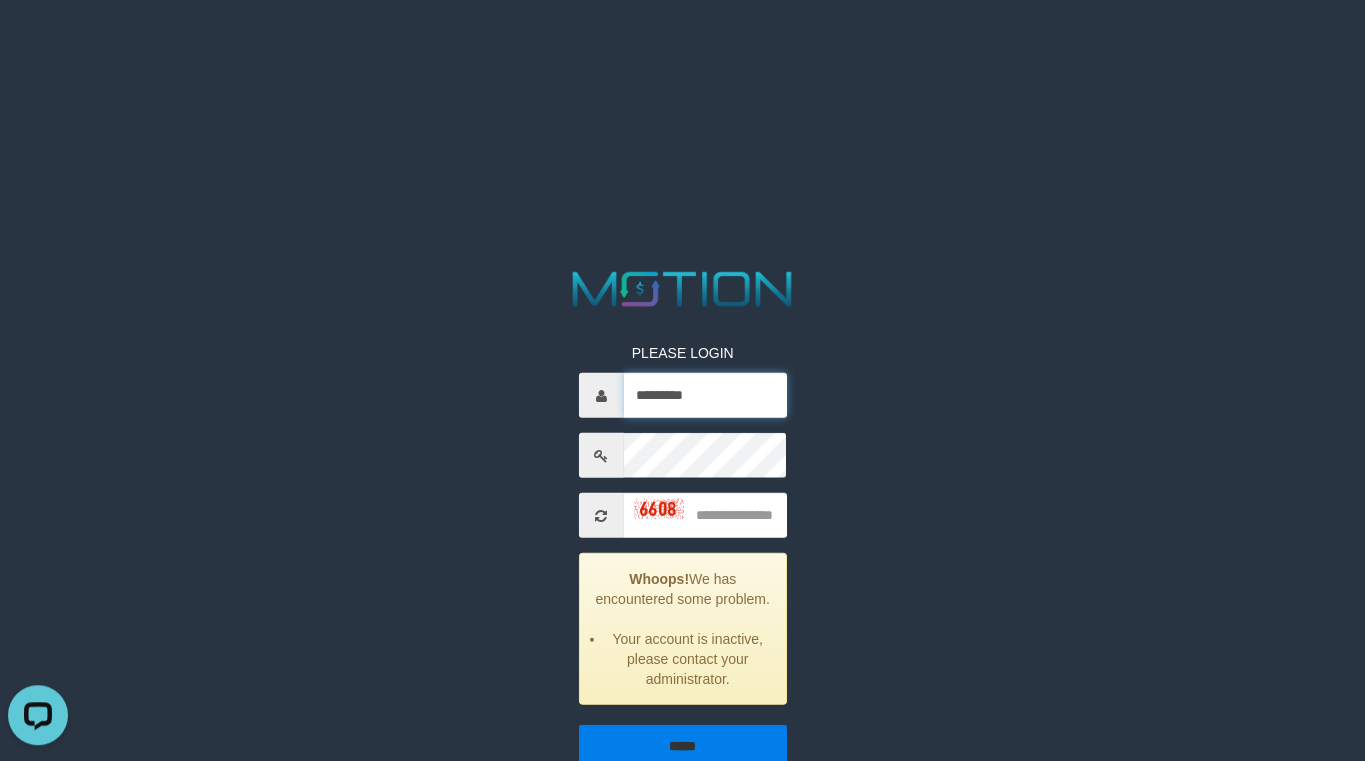 type on "*********" 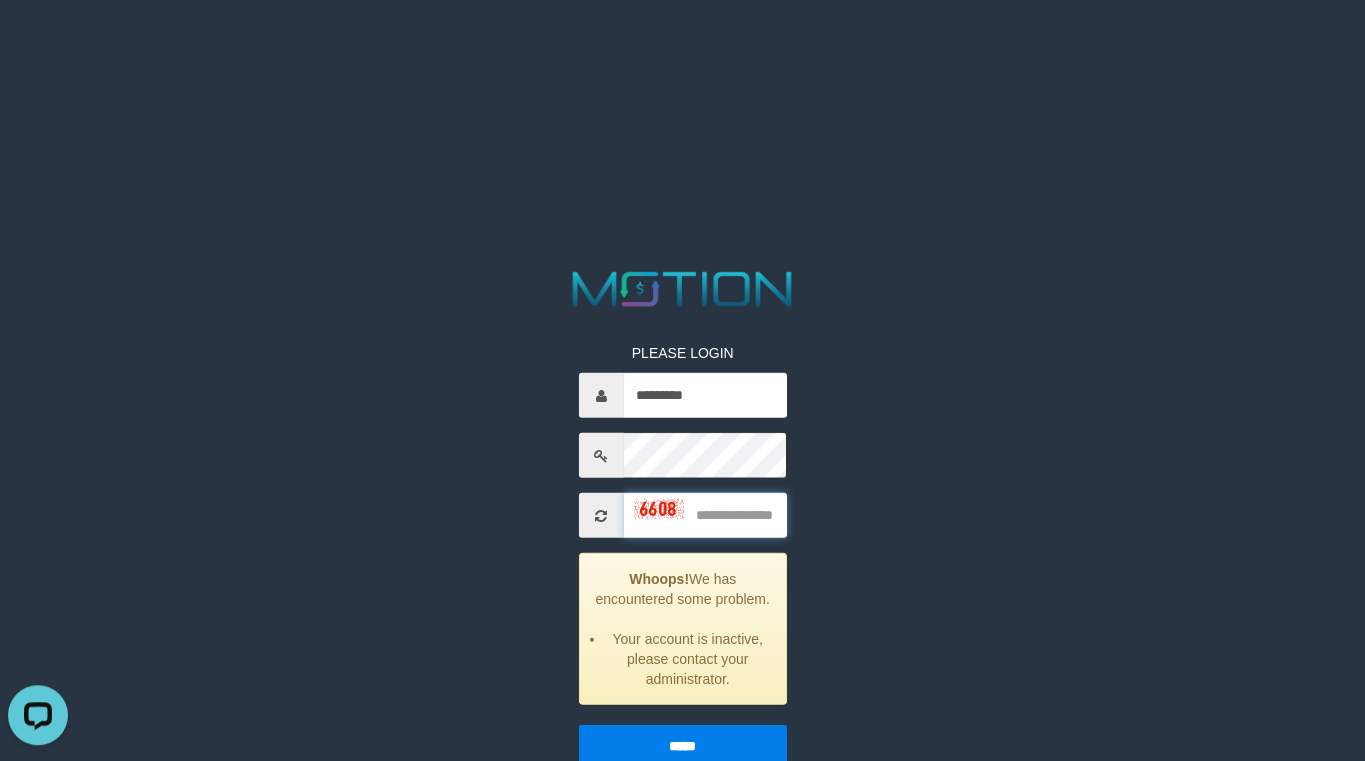 click at bounding box center (705, 515) 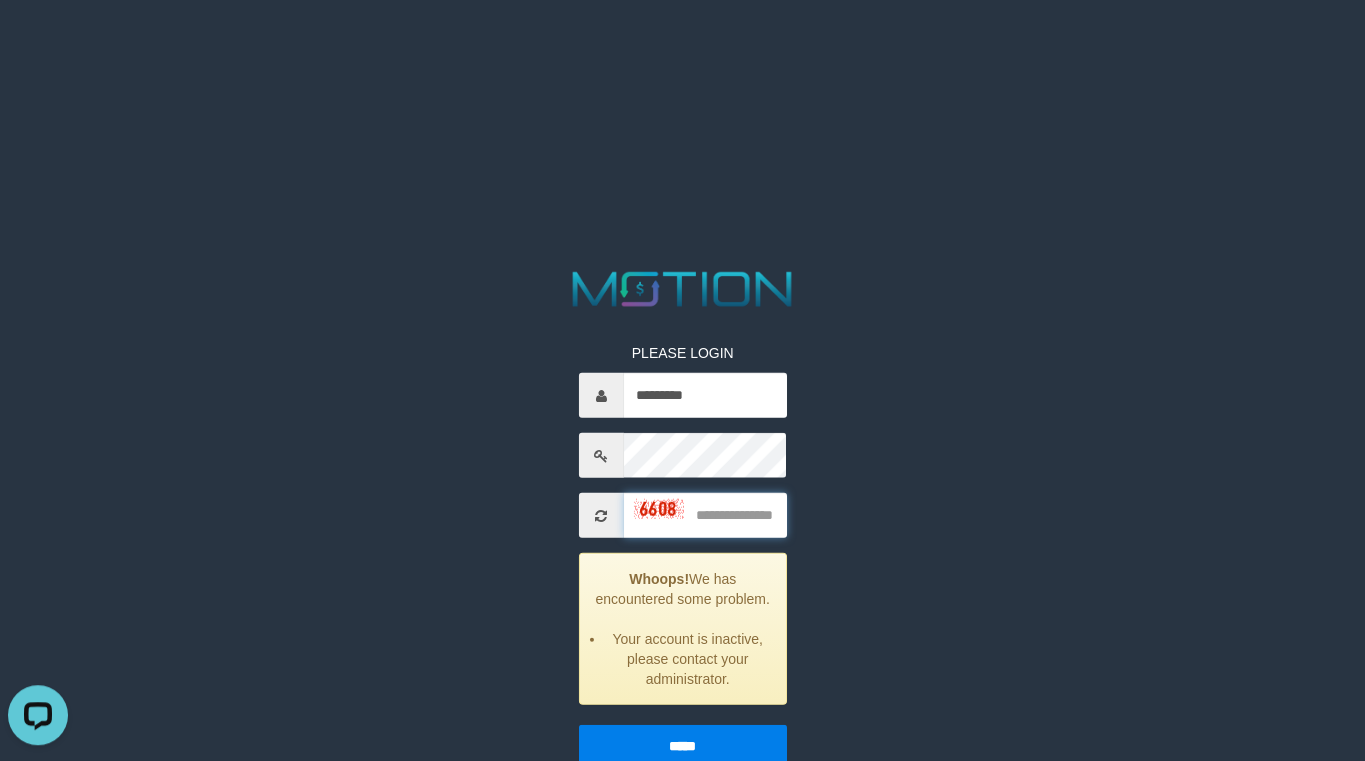 click at bounding box center [705, 515] 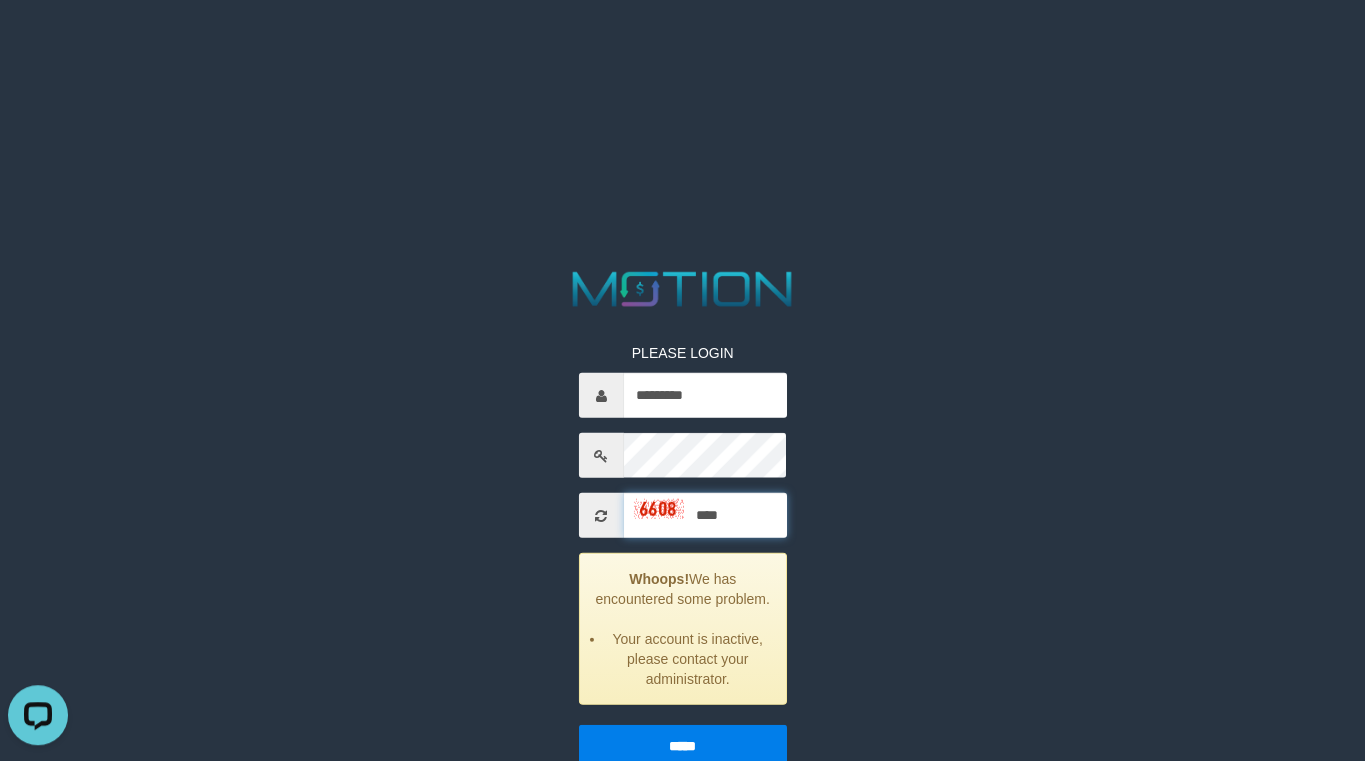 type on "****" 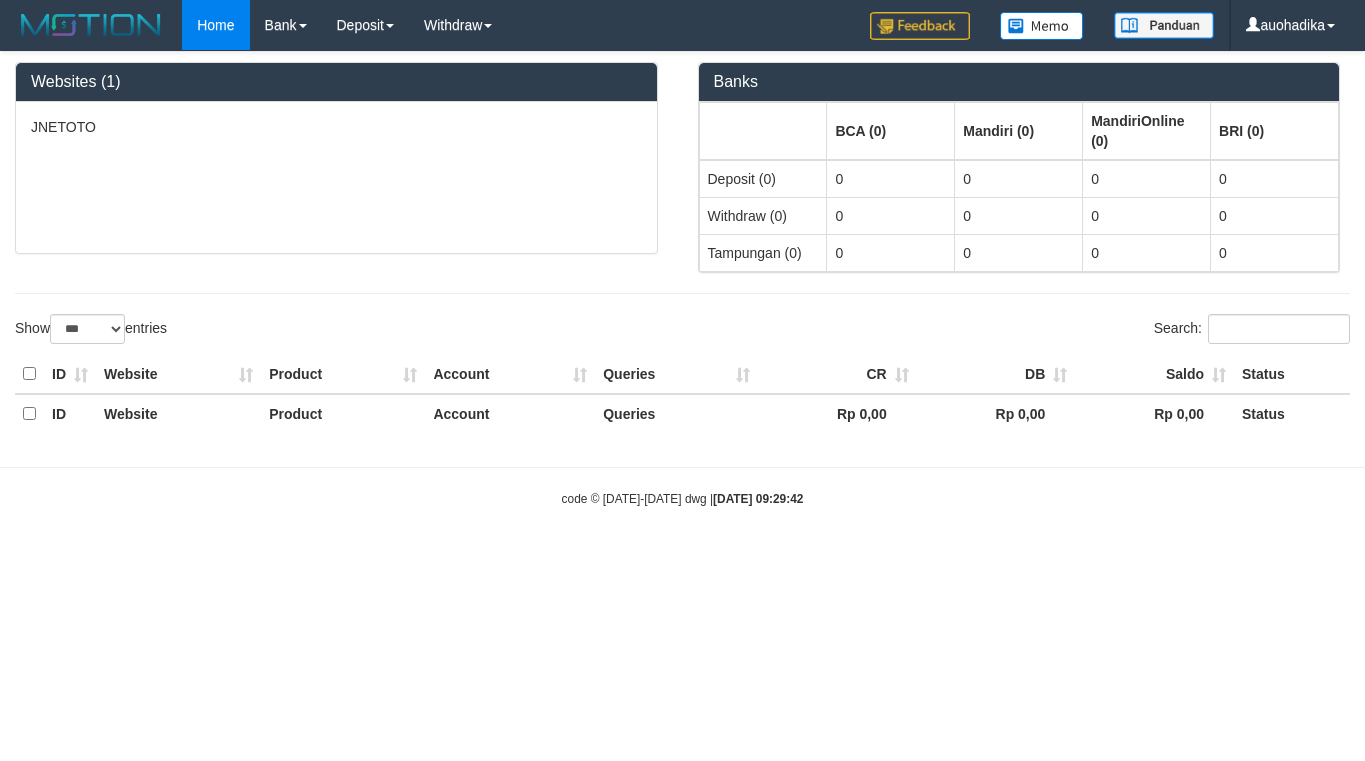 select on "***" 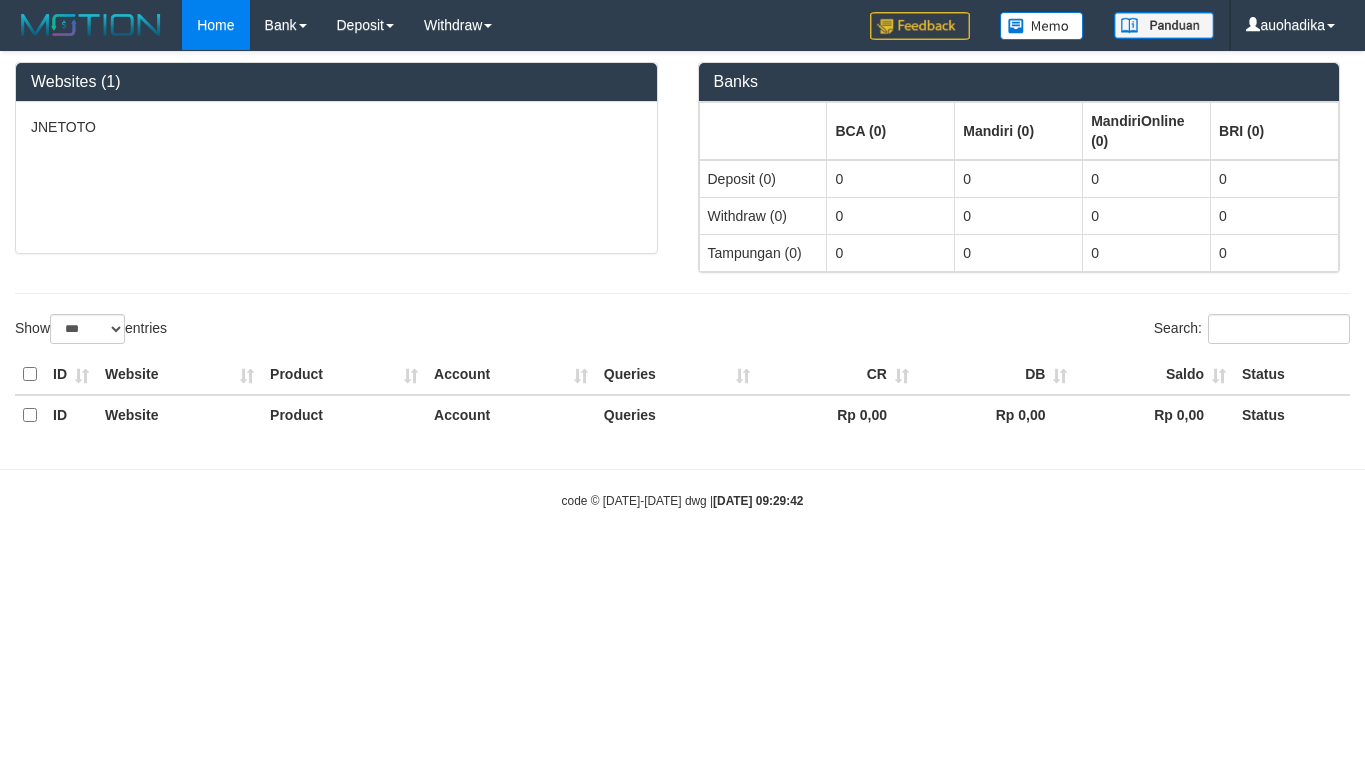 scroll, scrollTop: 0, scrollLeft: 0, axis: both 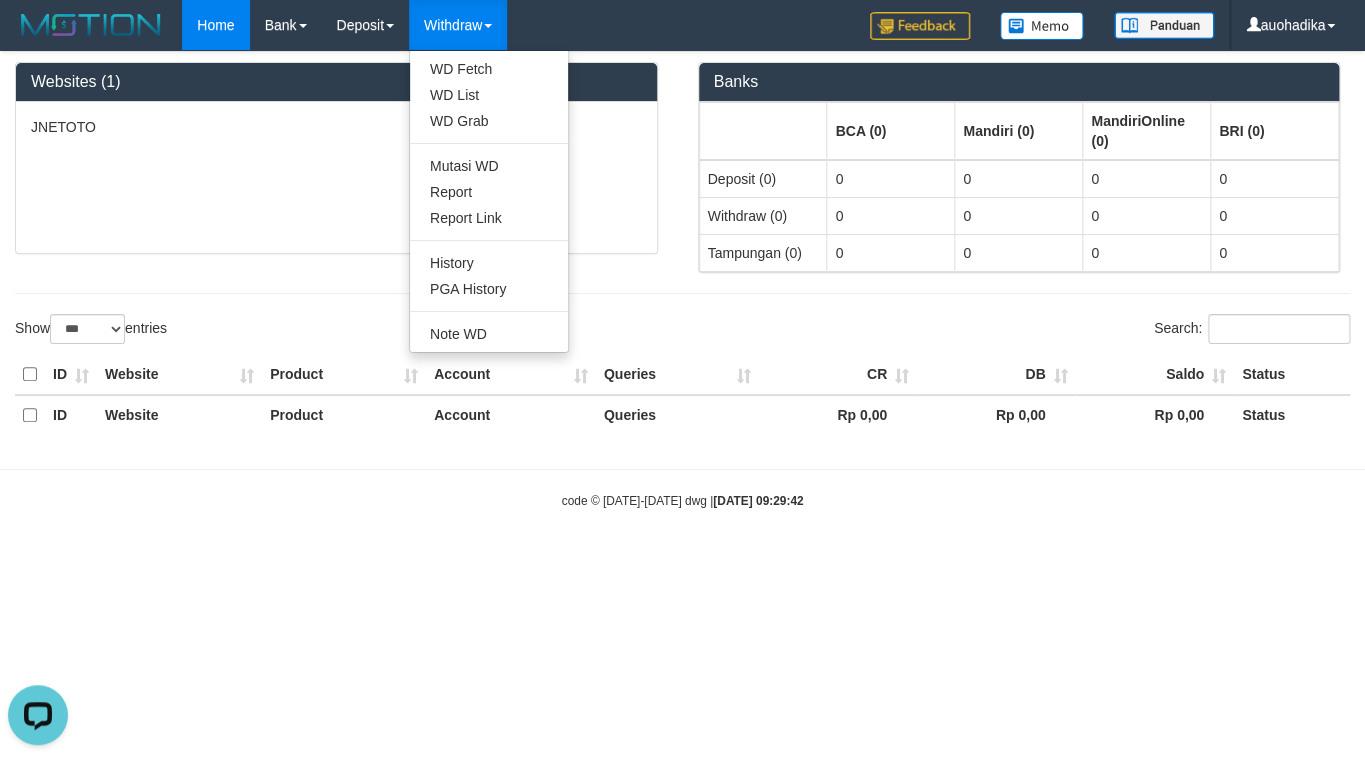 click on "Withdraw" at bounding box center [458, 25] 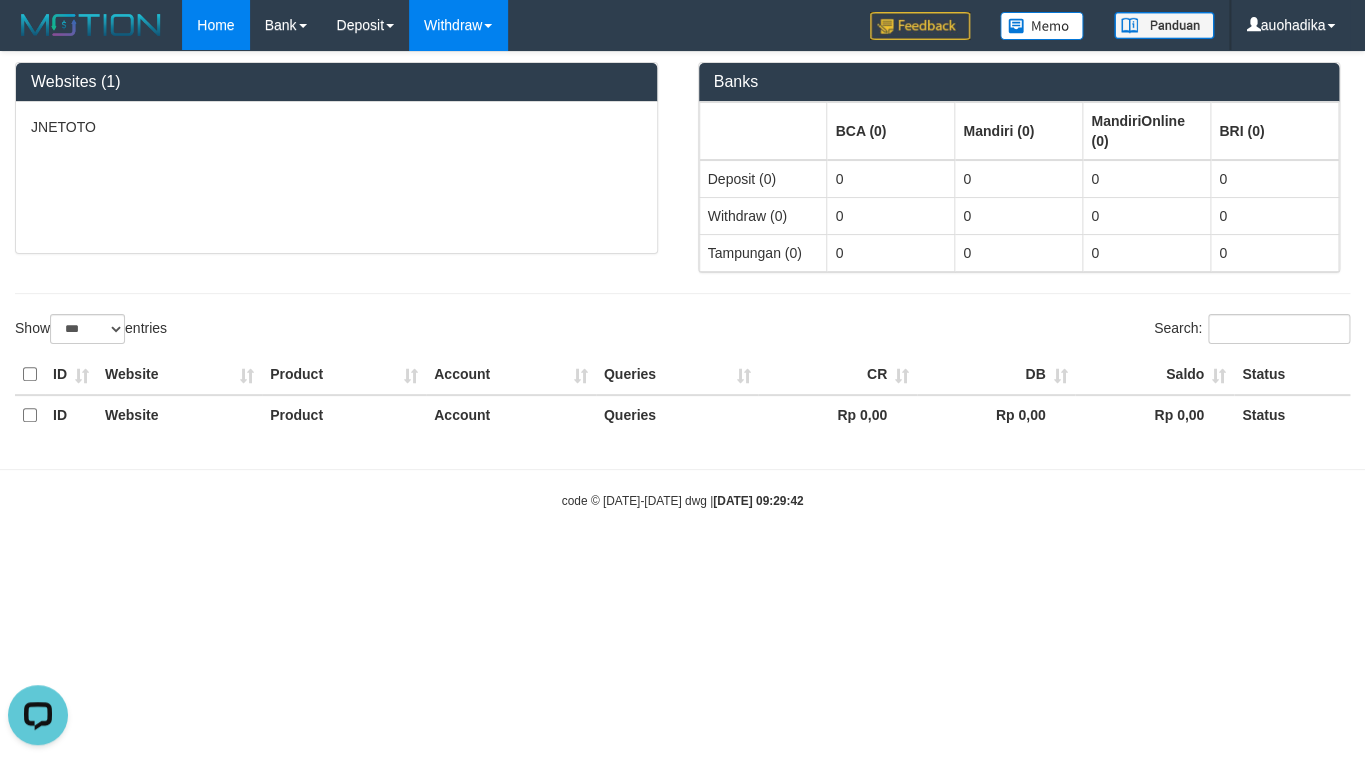 click on "Withdraw" at bounding box center [458, 25] 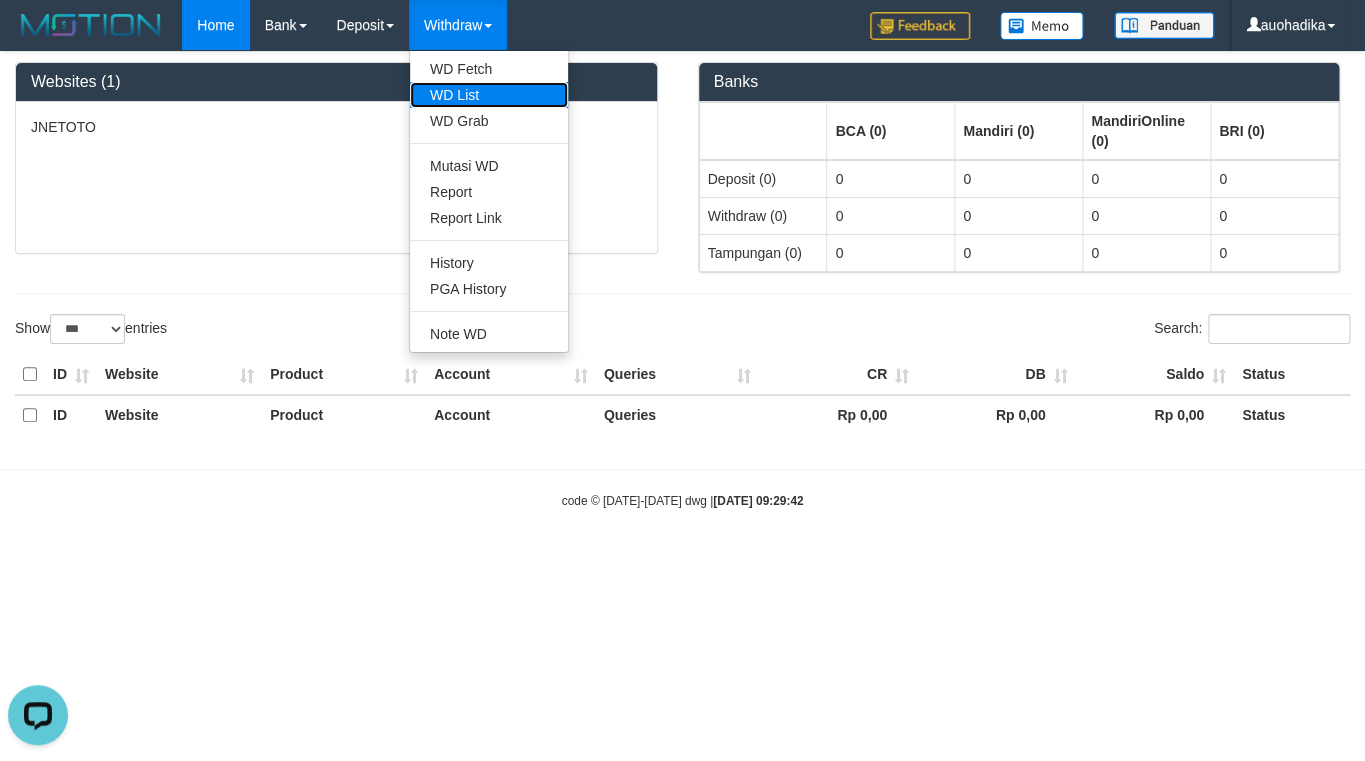 click on "WD List" at bounding box center [489, 95] 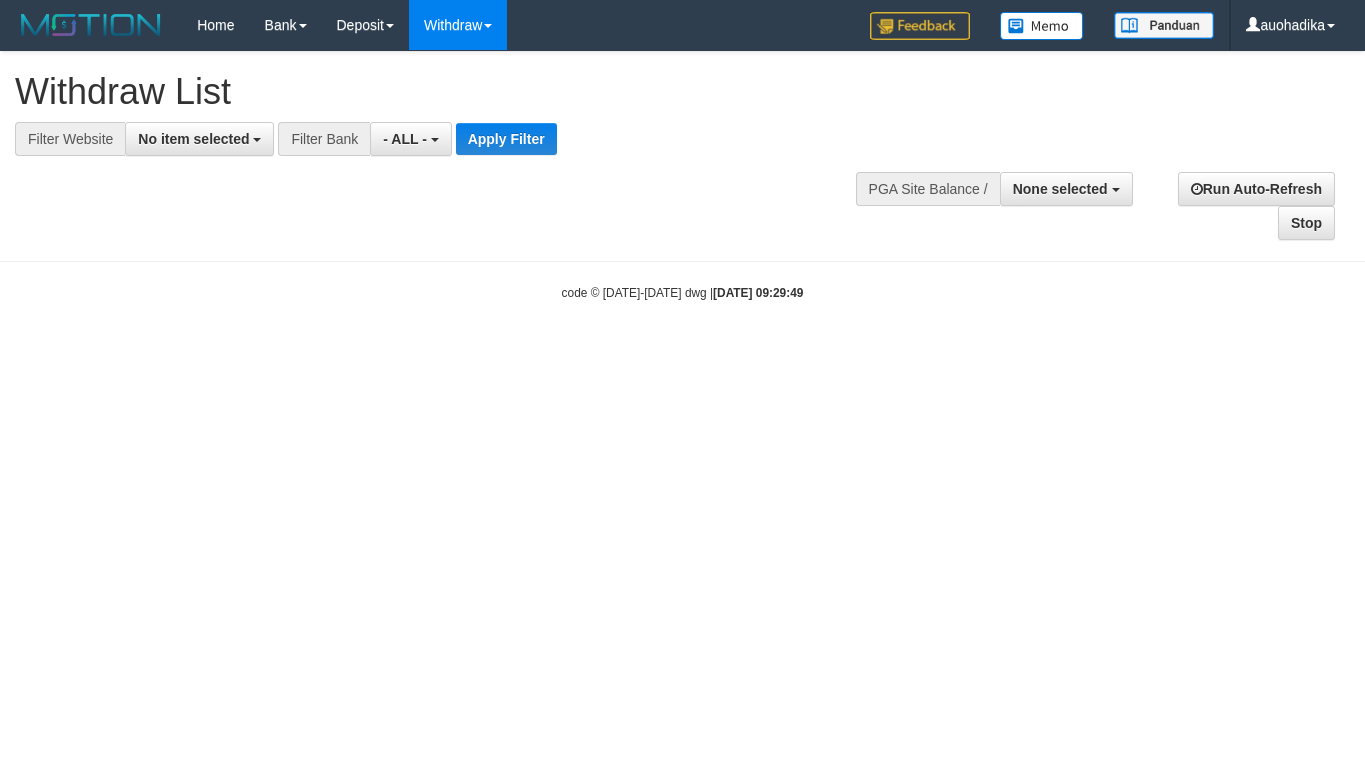 select 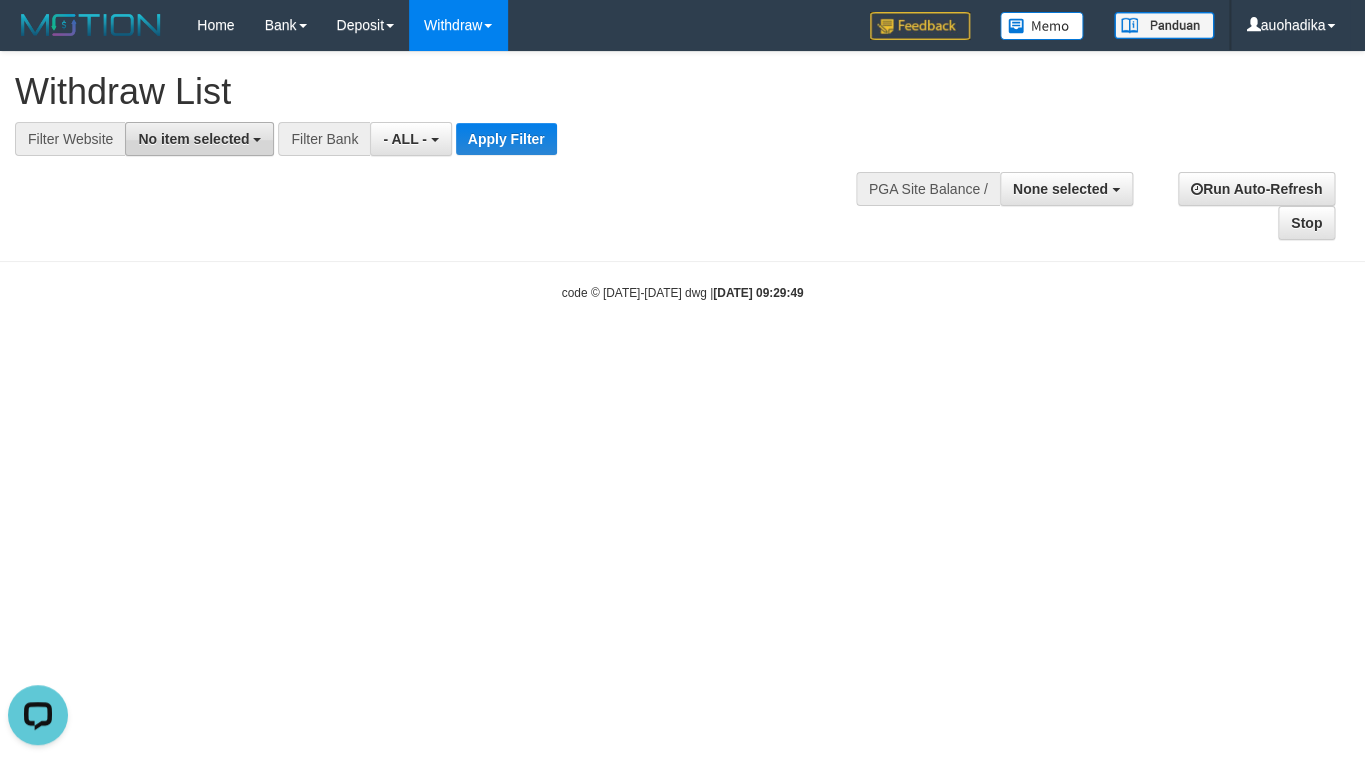 scroll, scrollTop: 0, scrollLeft: 0, axis: both 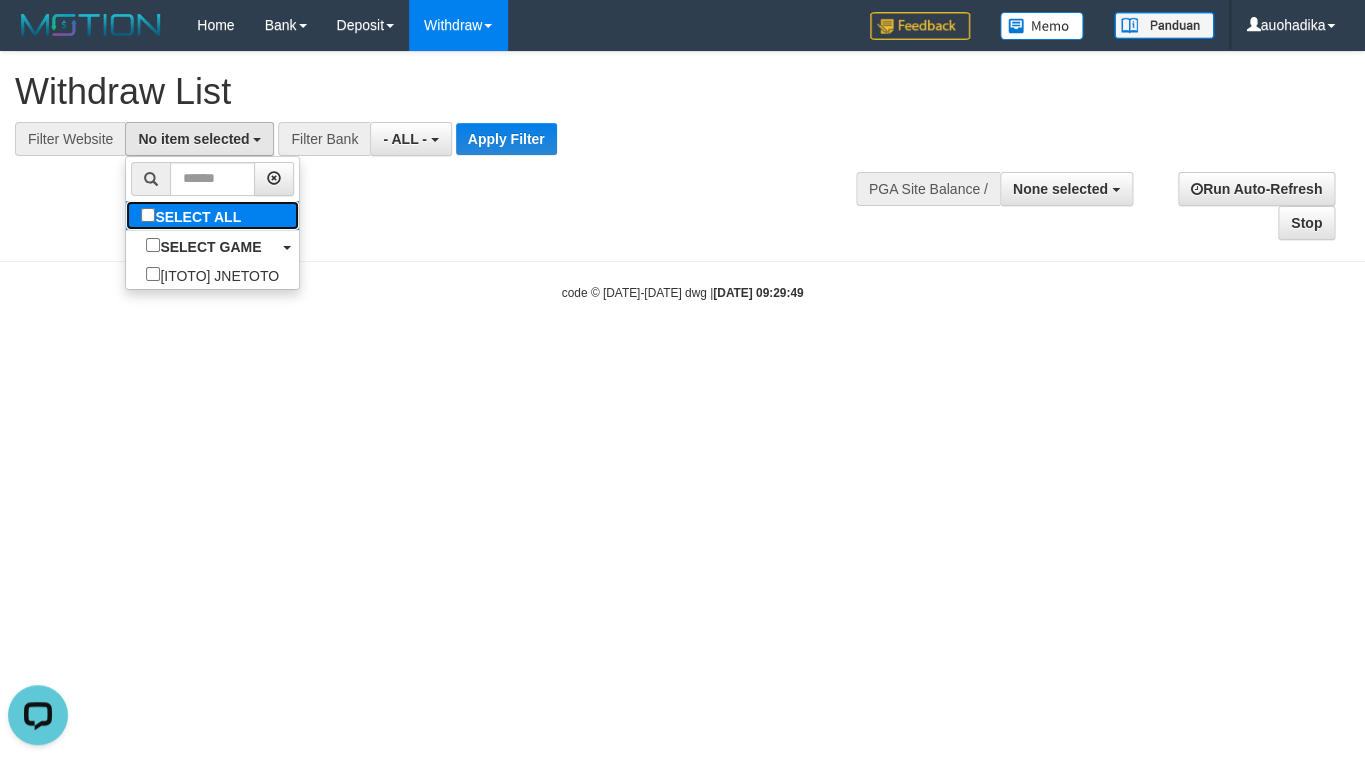 click on "SELECT ALL" at bounding box center (212, 215) 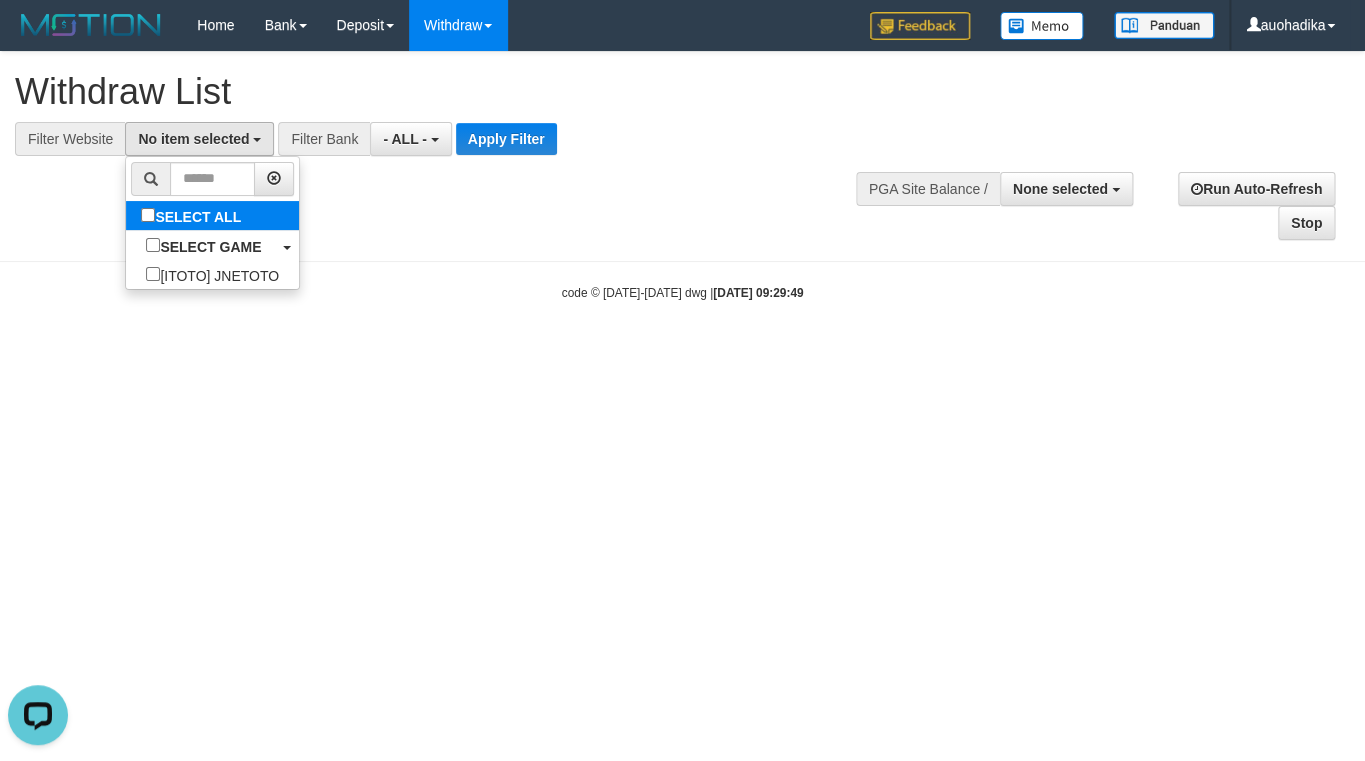 click on "SELECT ALL  SELECT GAME
[ITOTO] JNETOTO" at bounding box center (212, 223) 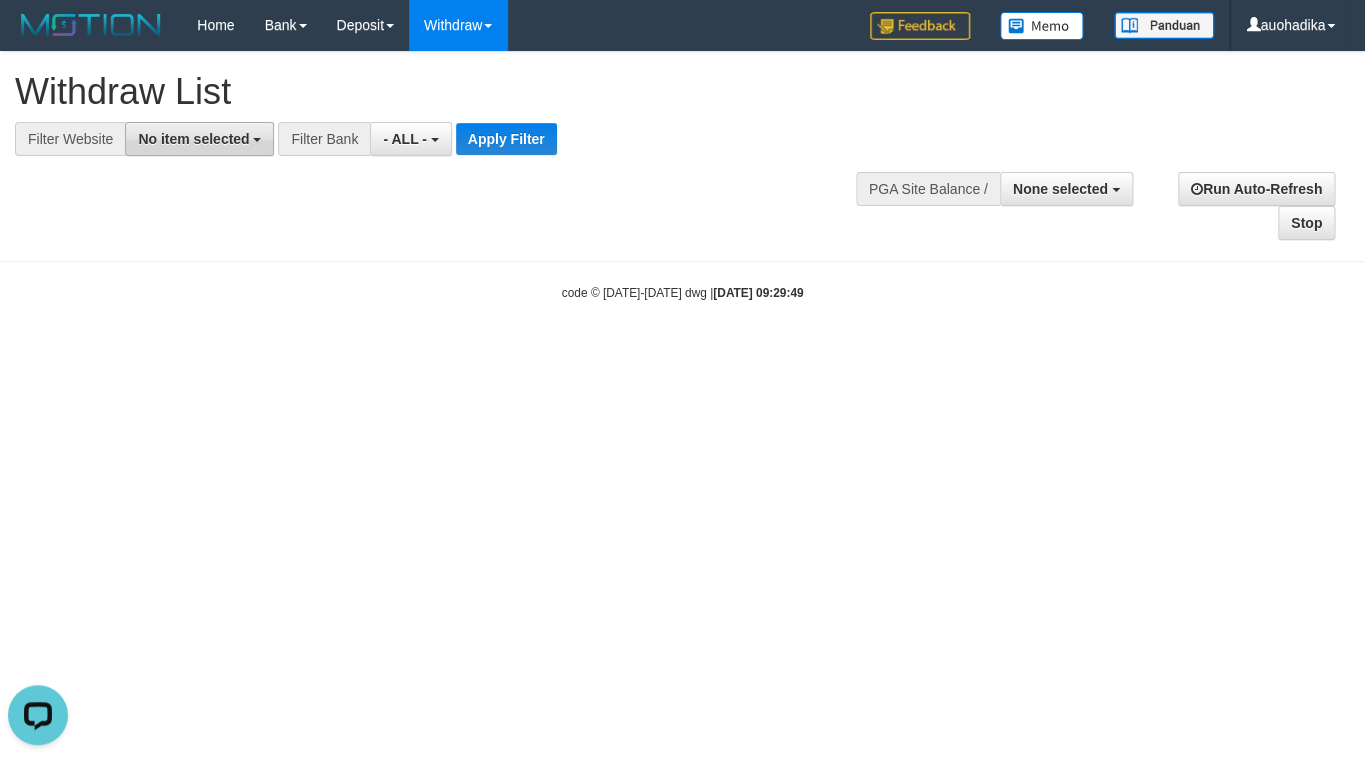 click on "No item selected" at bounding box center (193, 139) 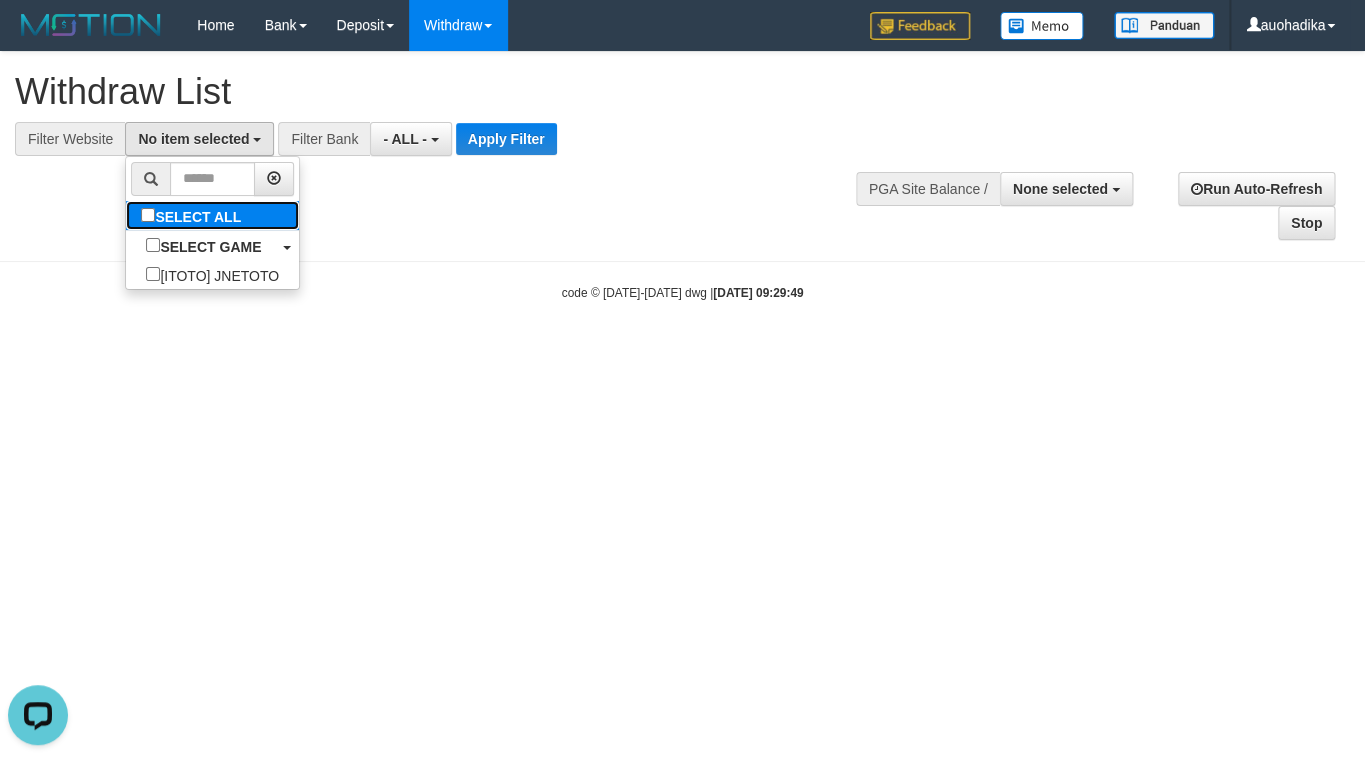 click on "SELECT ALL" at bounding box center [193, 215] 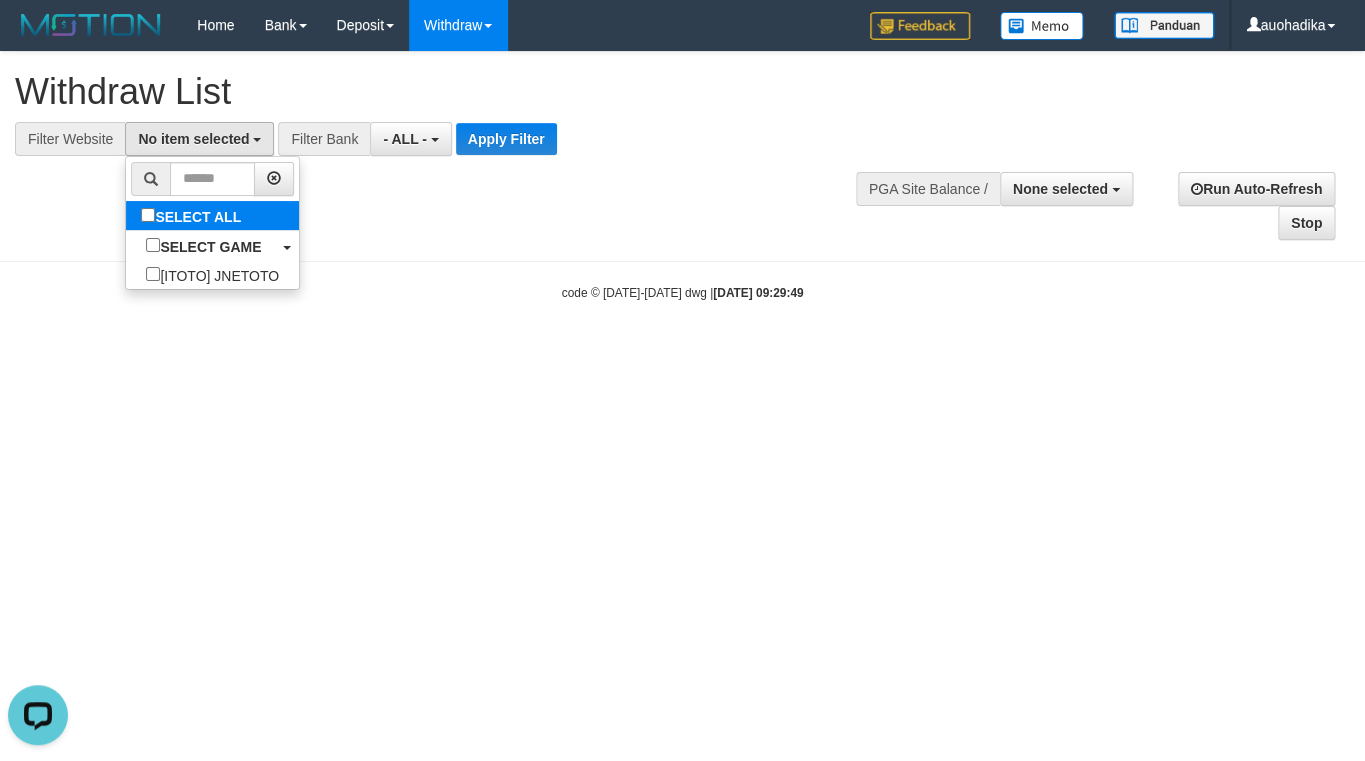 select on "***" 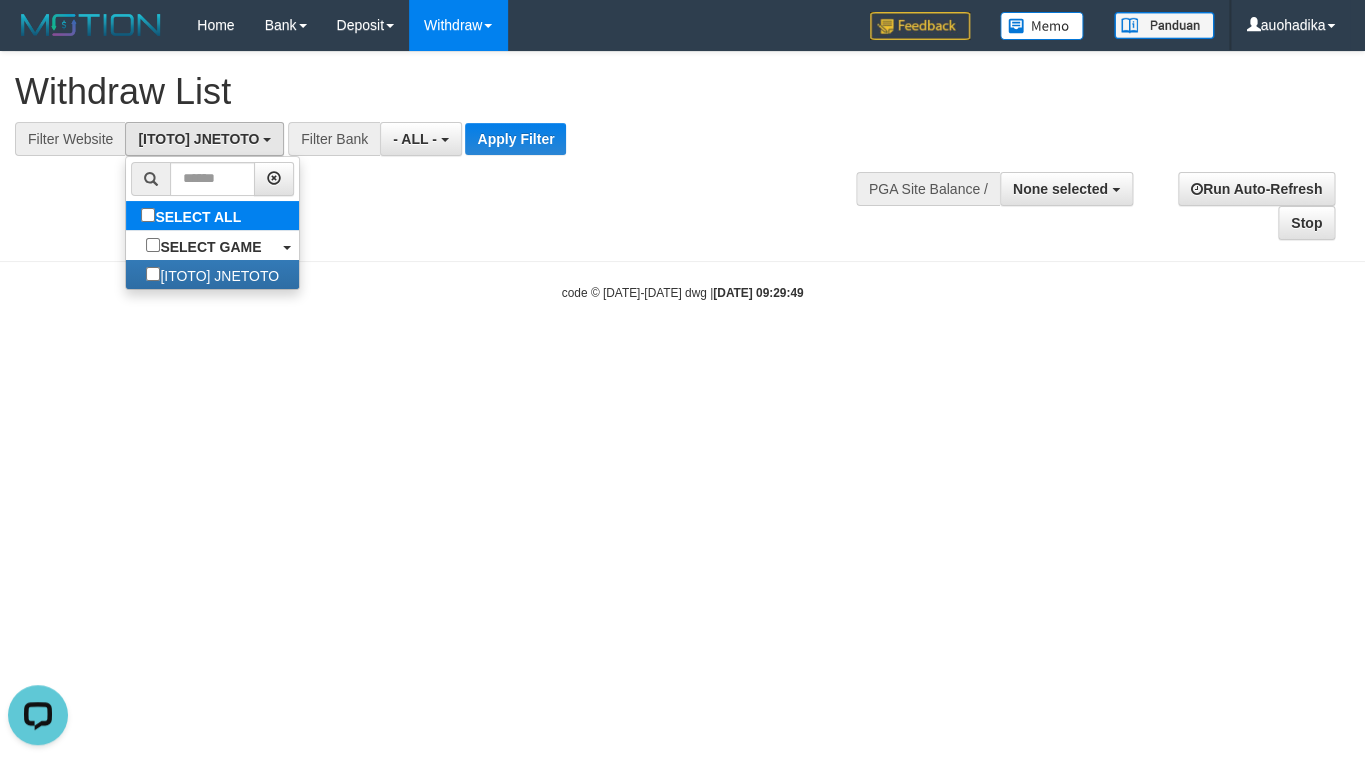 scroll, scrollTop: 17, scrollLeft: 0, axis: vertical 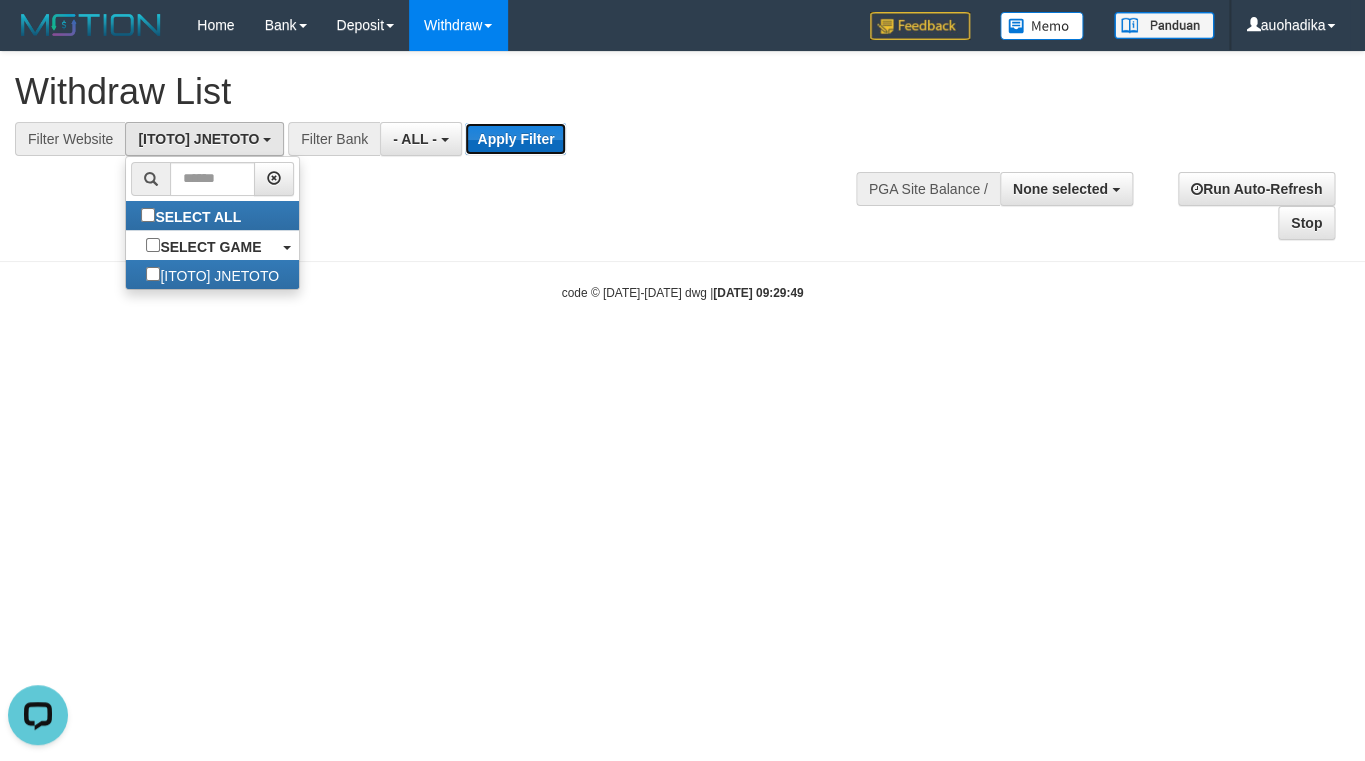 click on "Apply Filter" at bounding box center [515, 139] 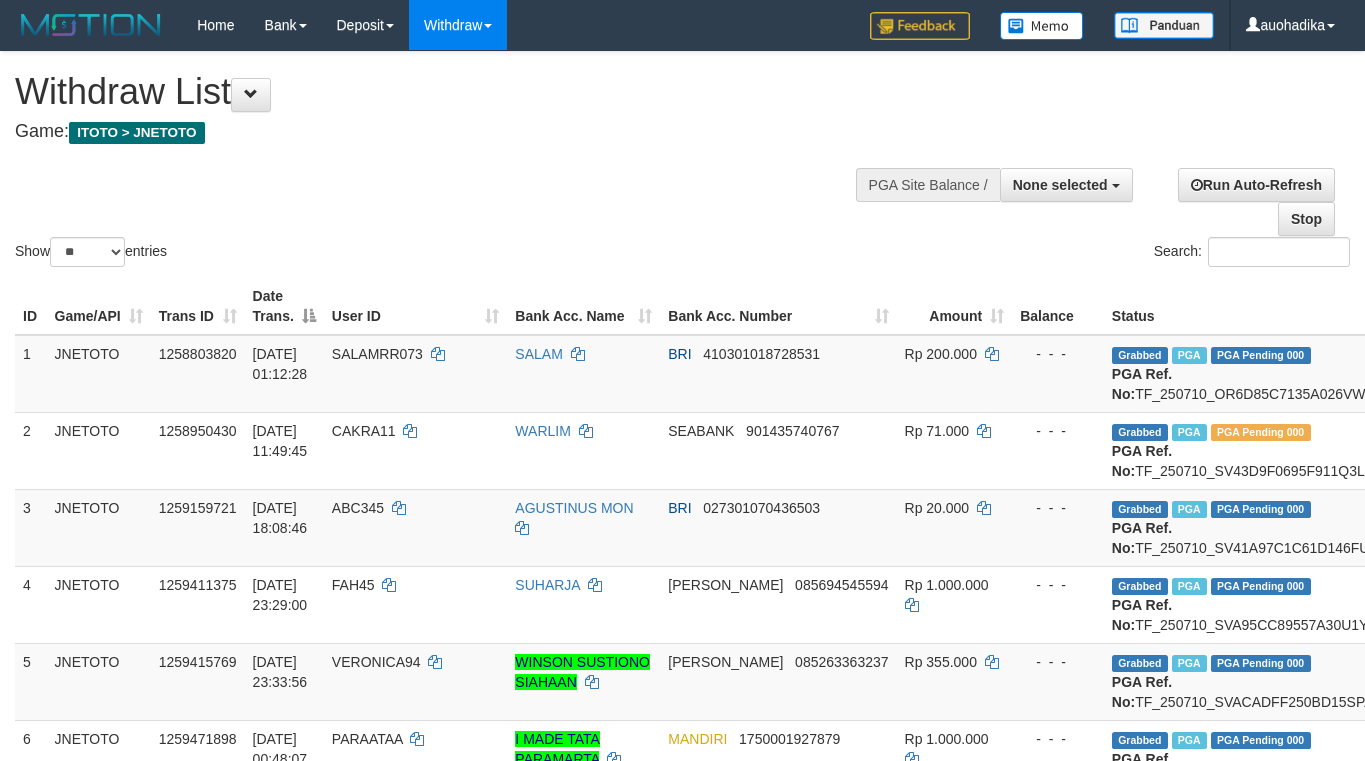 select 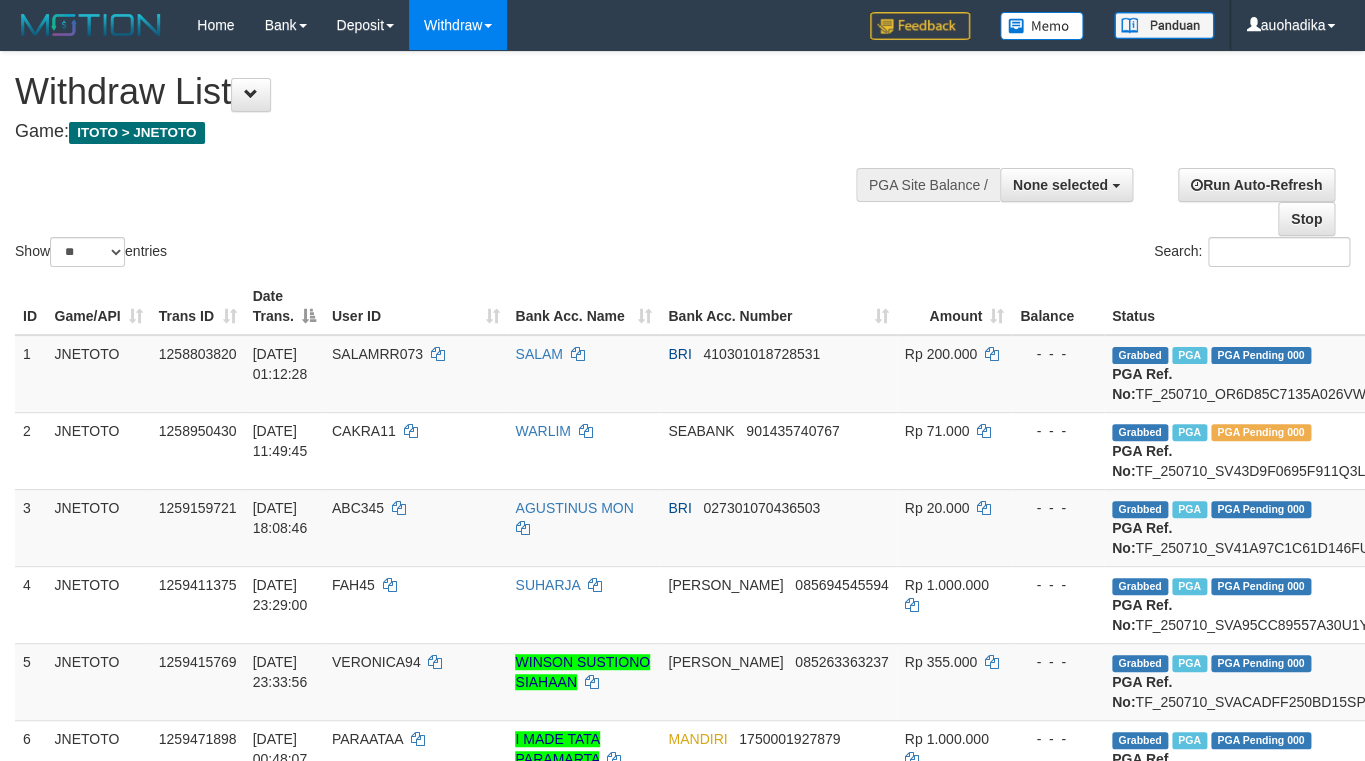 scroll, scrollTop: 0, scrollLeft: 0, axis: both 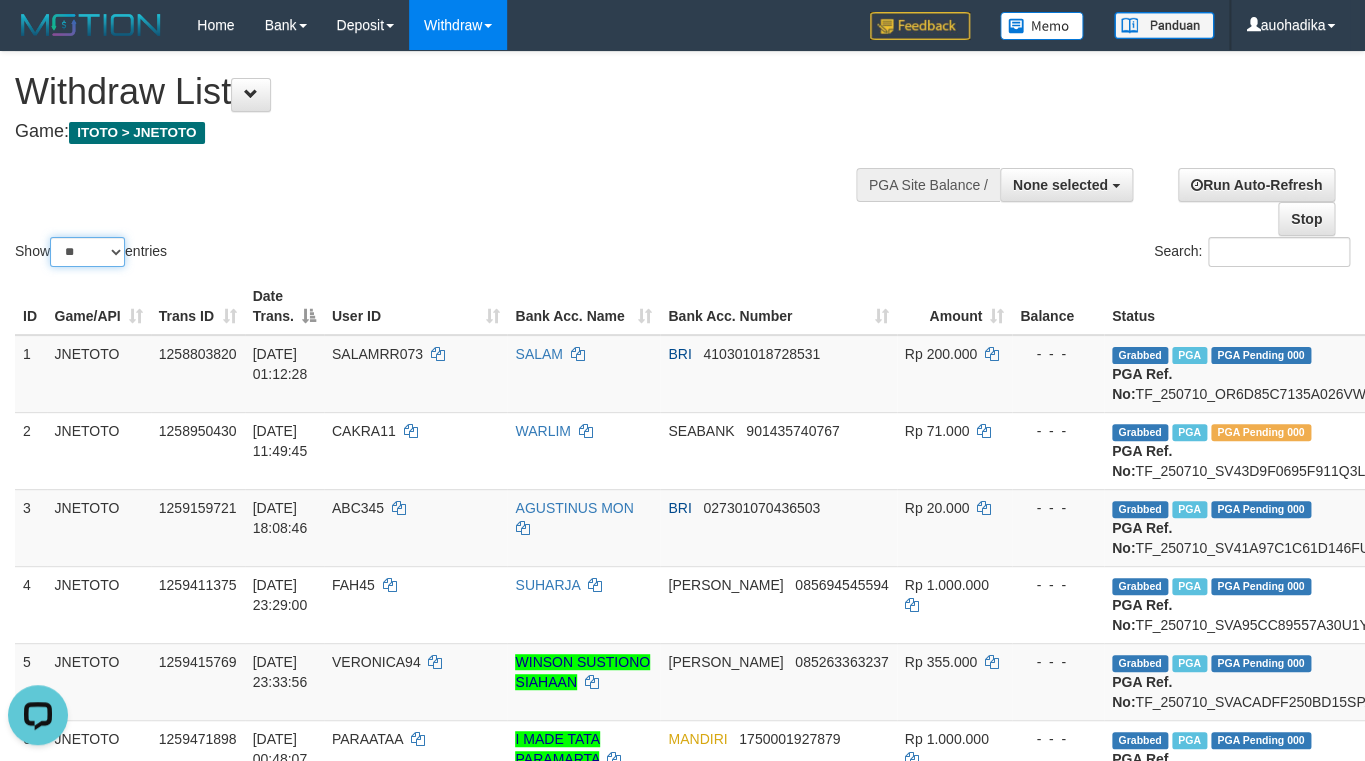 click on "** ** ** ***" at bounding box center (87, 252) 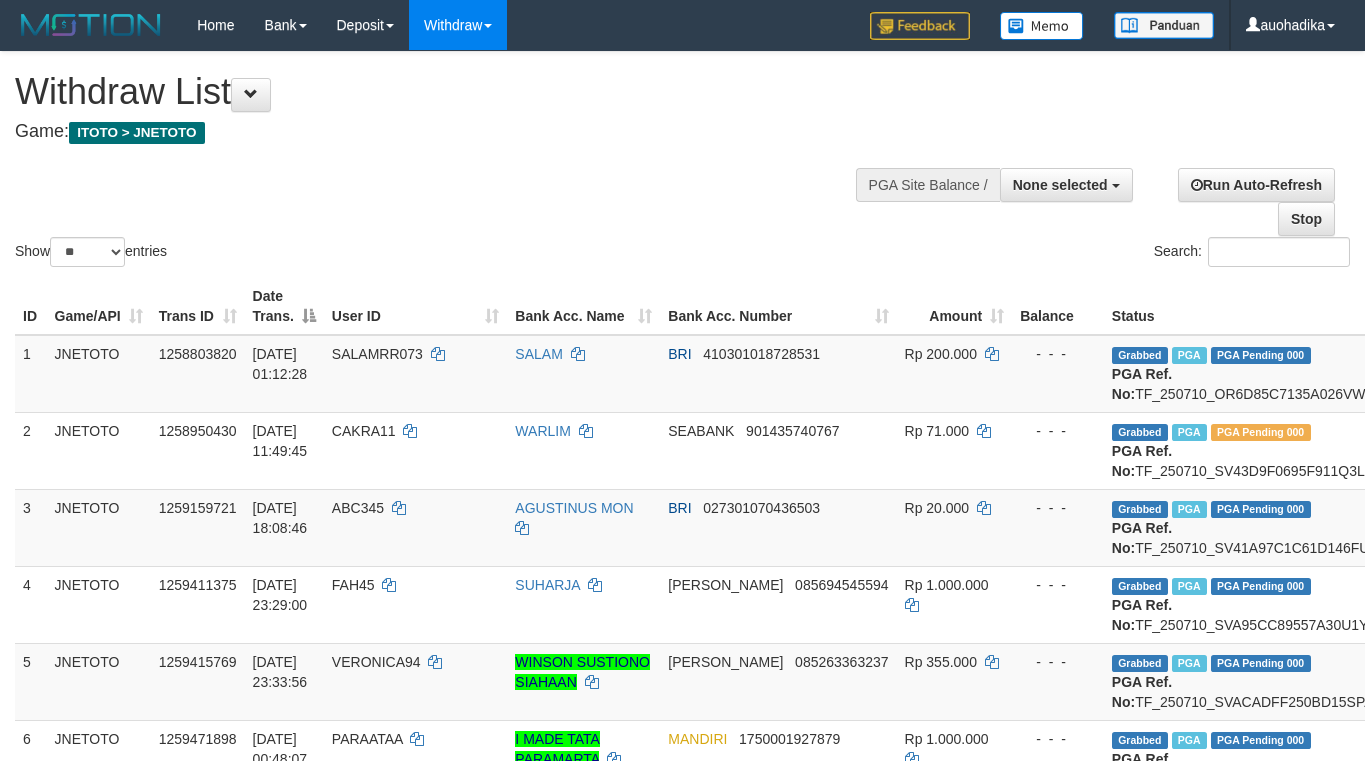 select 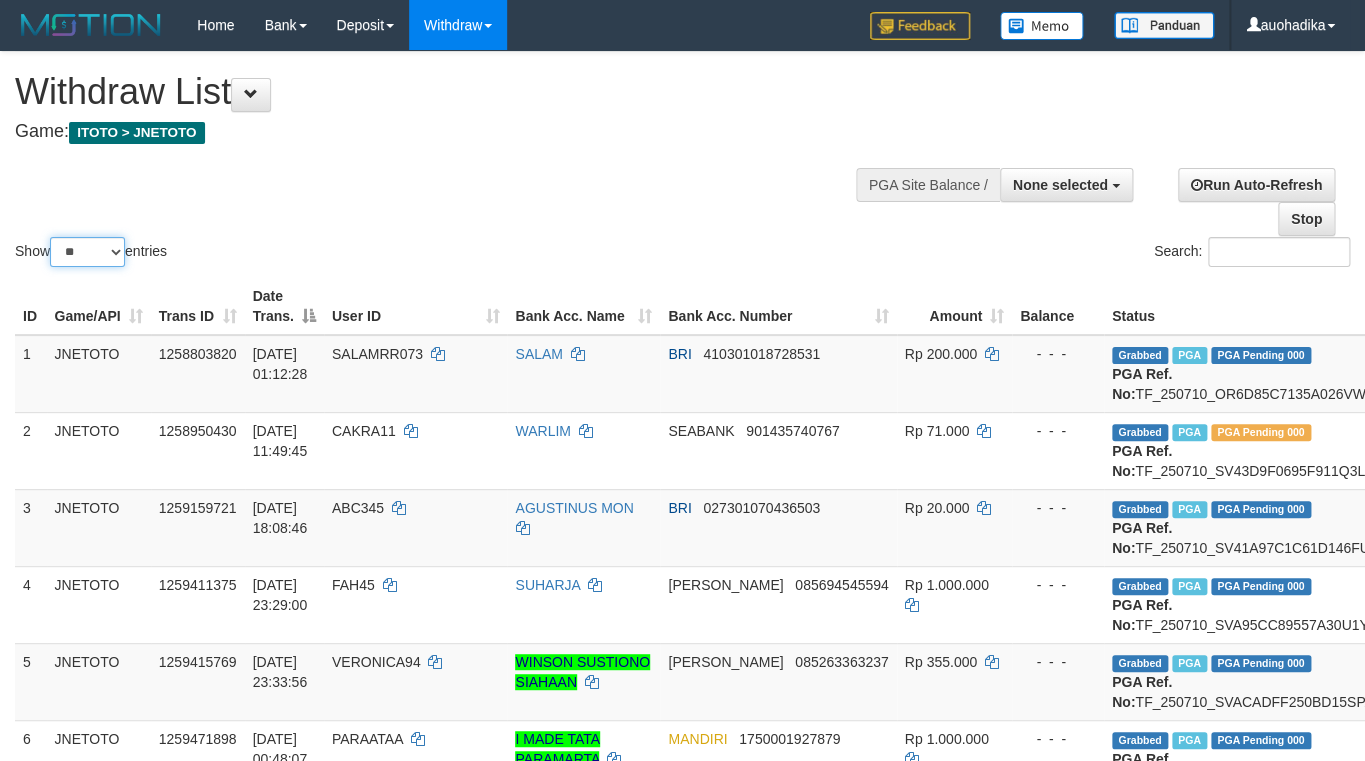 click on "** ** ** ***" at bounding box center [87, 252] 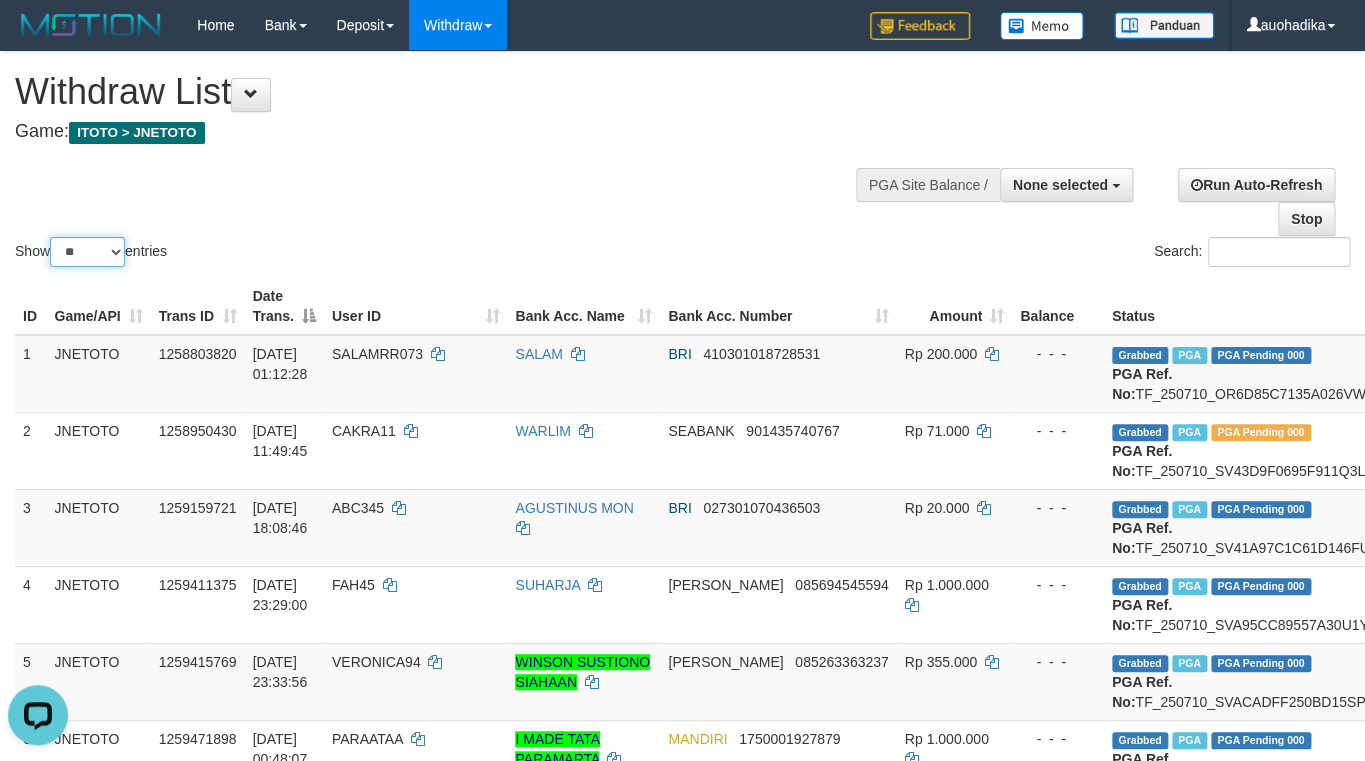scroll, scrollTop: 0, scrollLeft: 0, axis: both 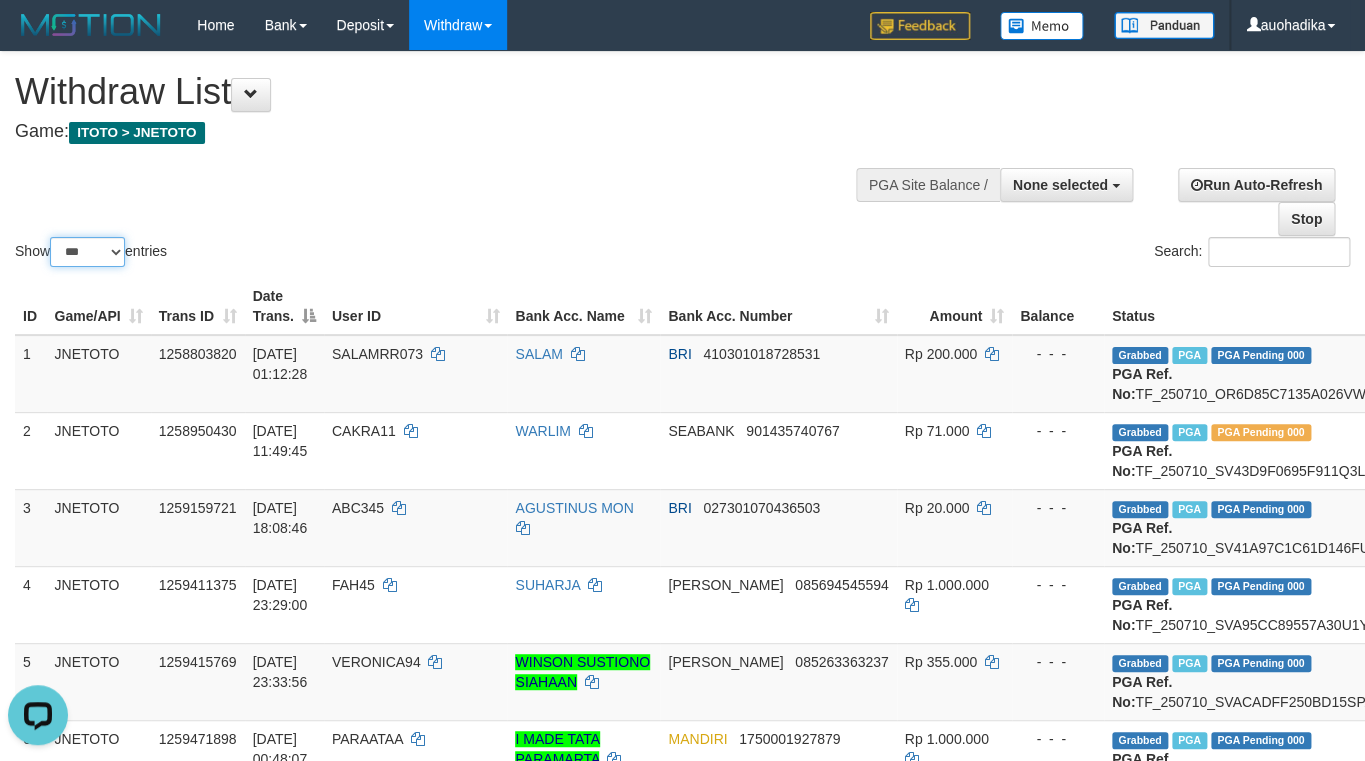 click on "***" at bounding box center (0, 0) 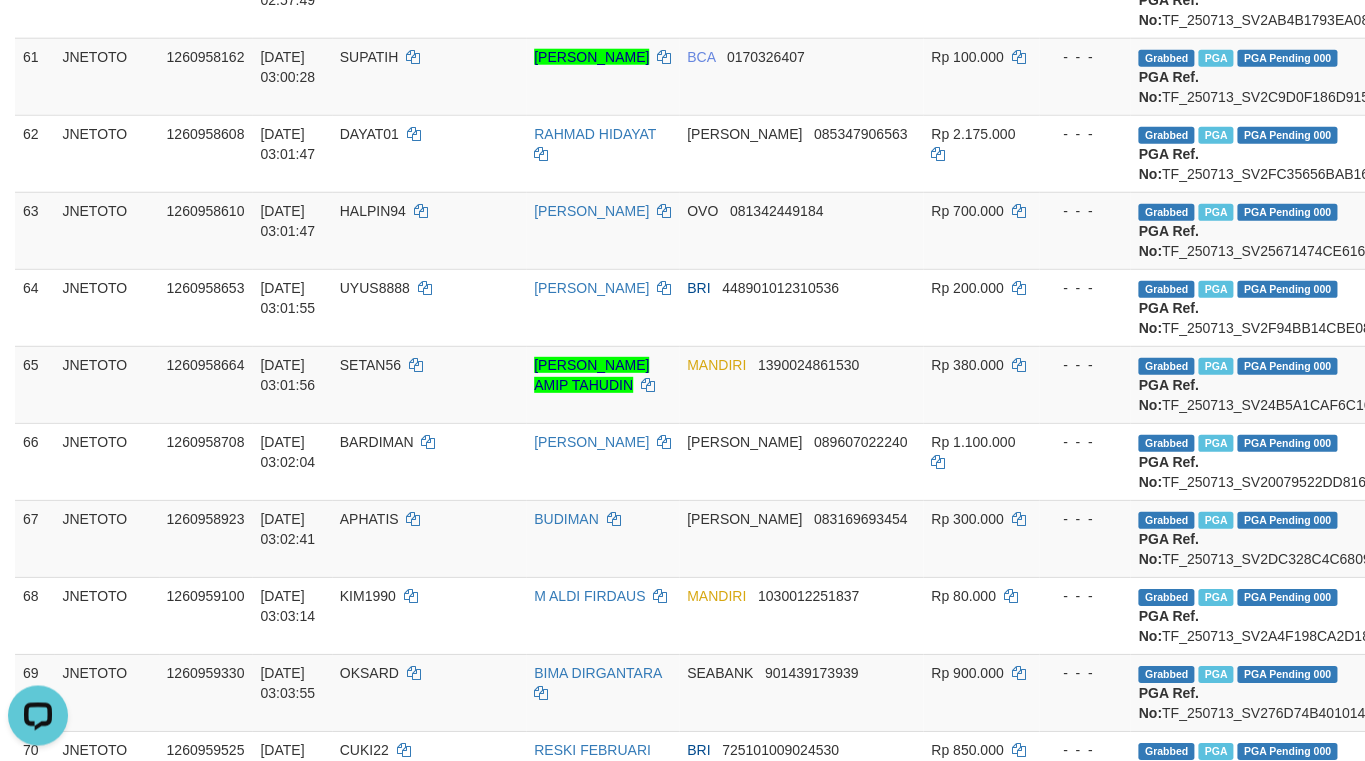 scroll, scrollTop: 4953, scrollLeft: 0, axis: vertical 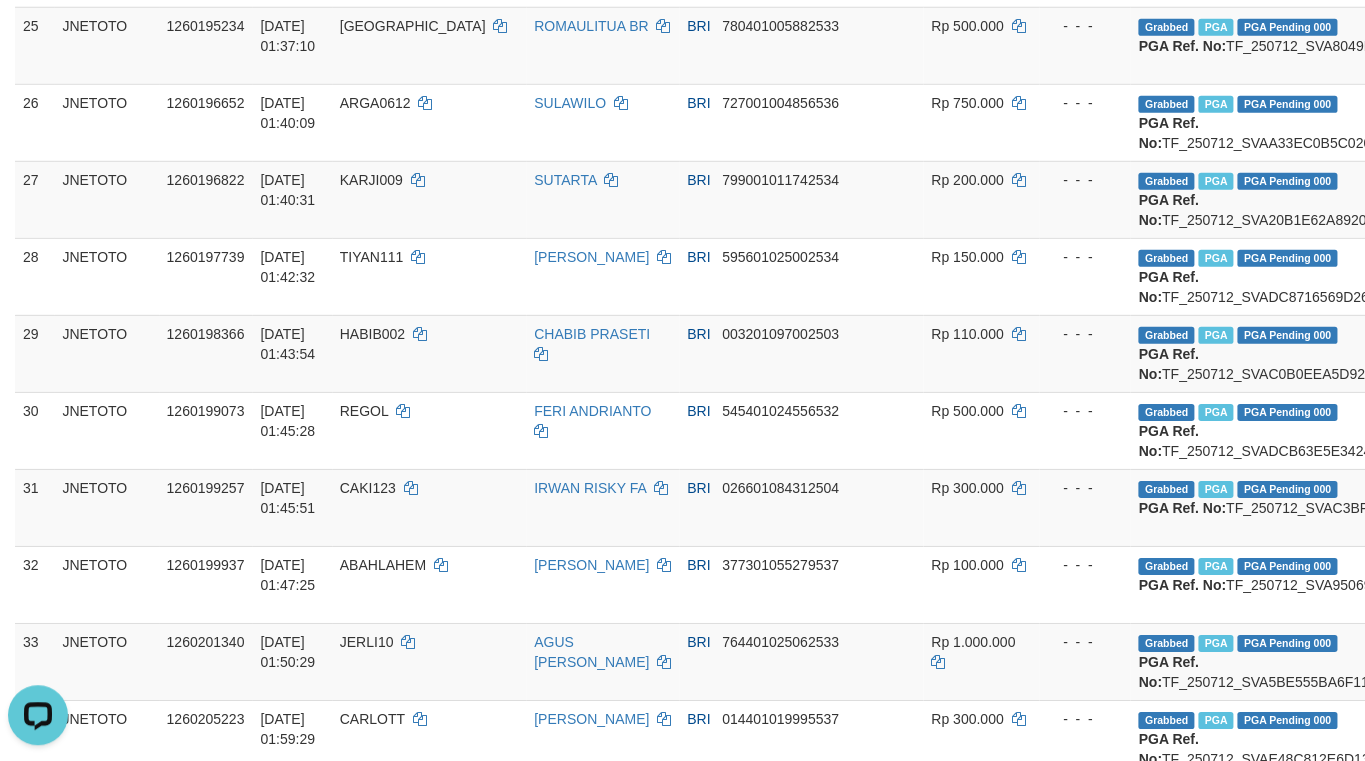 click on "SURYOSUWITO" at bounding box center (392, -153) 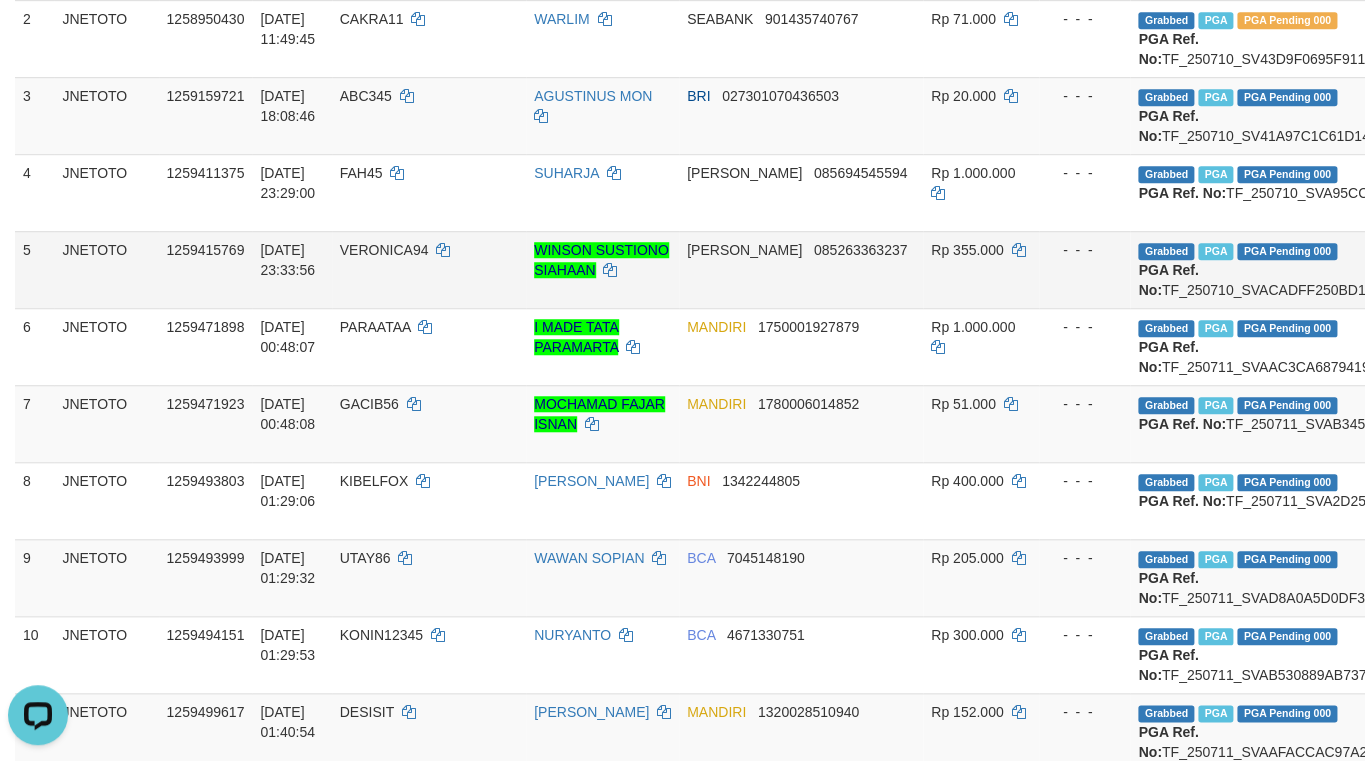 scroll, scrollTop: 0, scrollLeft: 0, axis: both 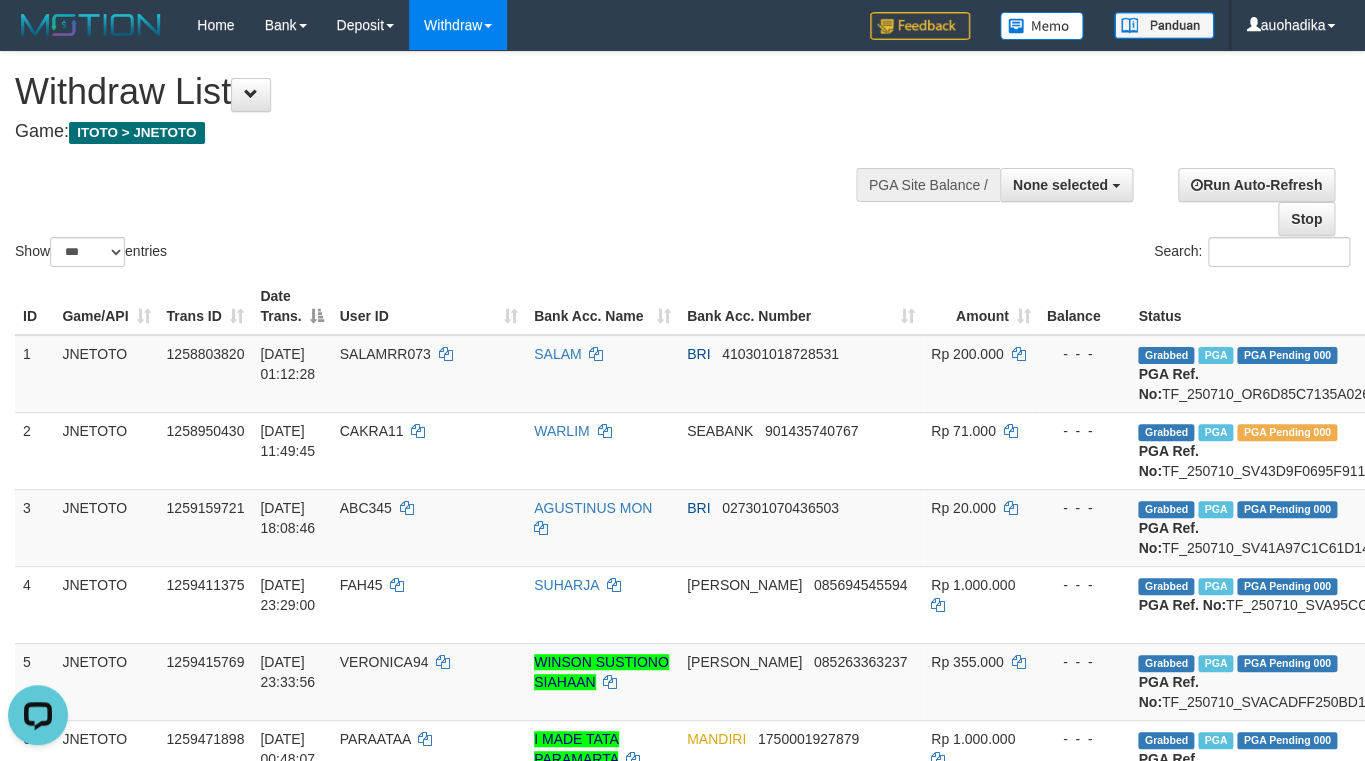 click on "Show  ** ** ** ***  entries Search:" at bounding box center [682, 161] 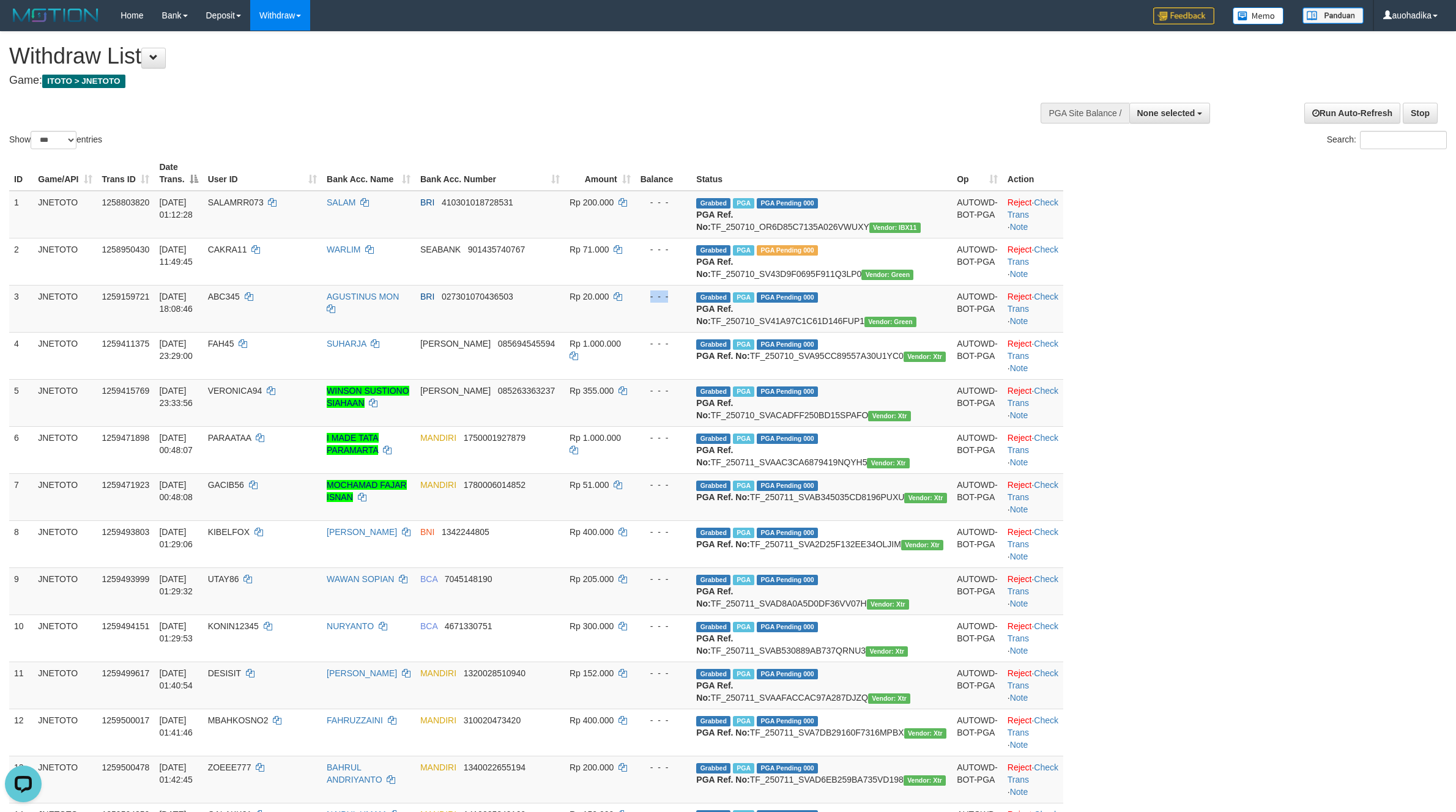 drag, startPoint x: 730, startPoint y: 265, endPoint x: 1017, endPoint y: 563, distance: 413.73059 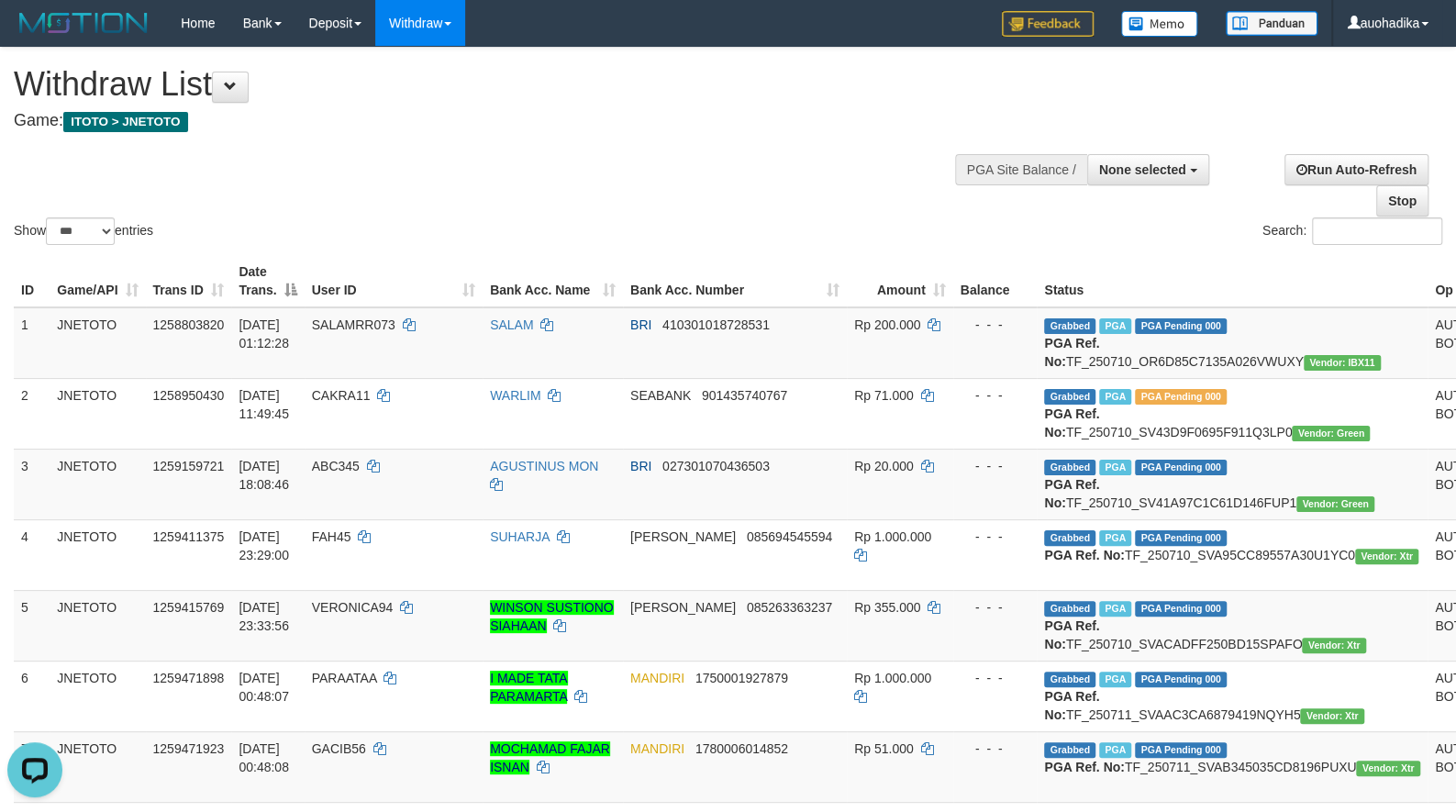 click on "Show  ** ** ** ***  entries Search:" at bounding box center [728, 148] 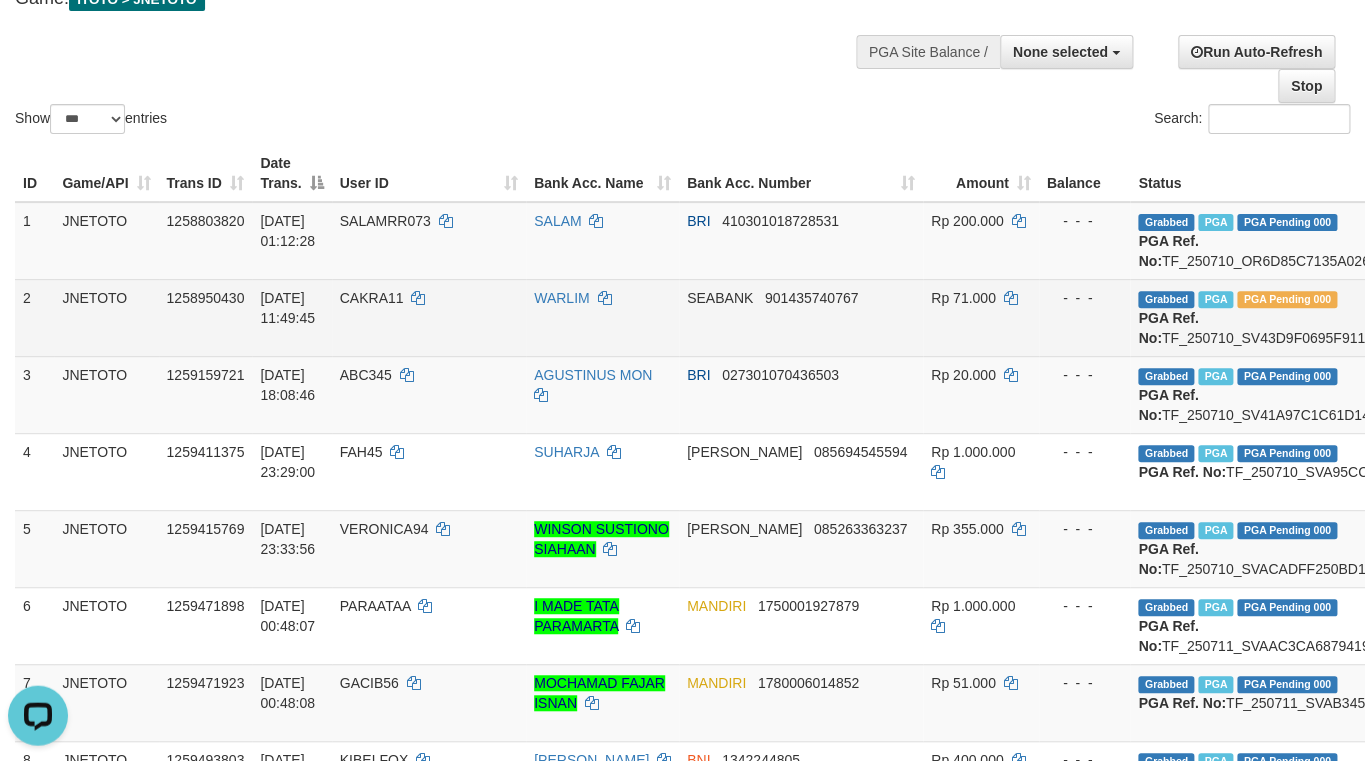 scroll, scrollTop: 137, scrollLeft: 0, axis: vertical 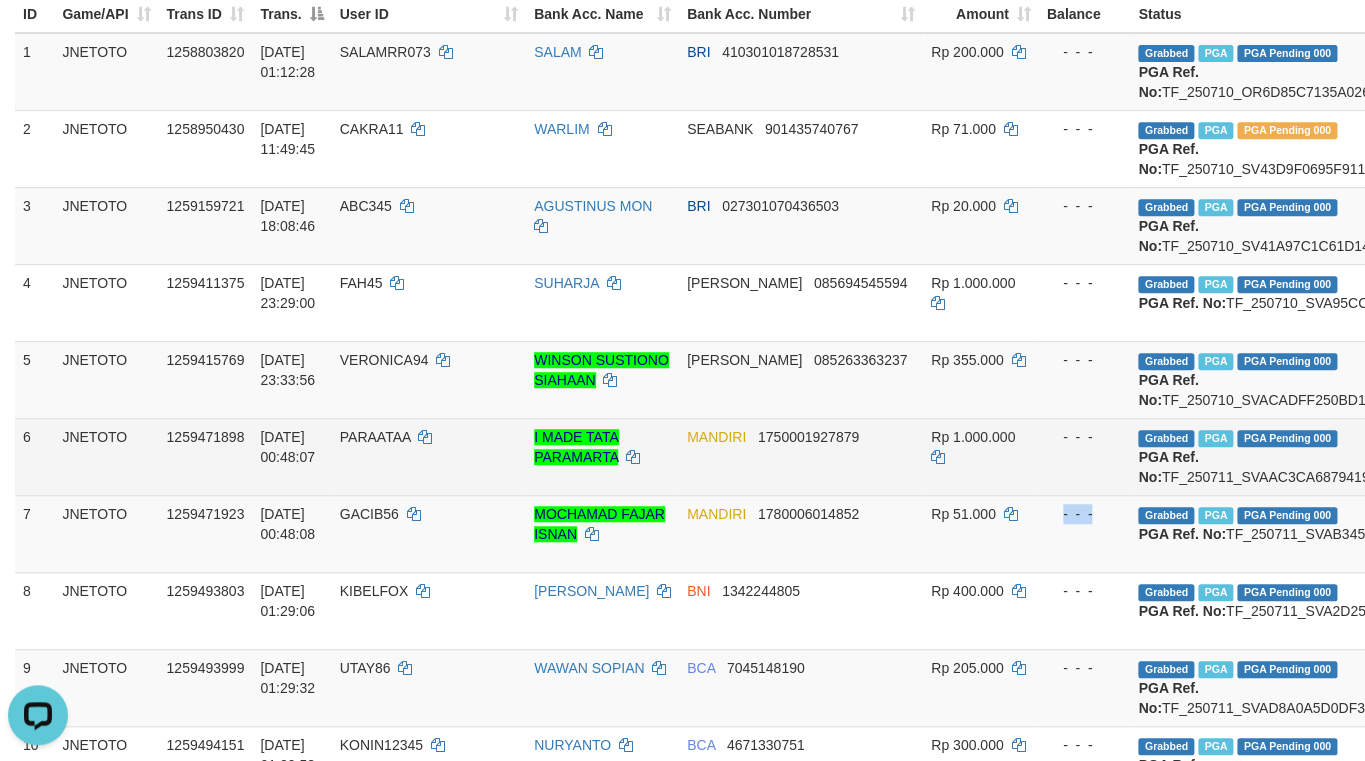 drag, startPoint x: 1155, startPoint y: 344, endPoint x: 1099, endPoint y: 638, distance: 299.28583 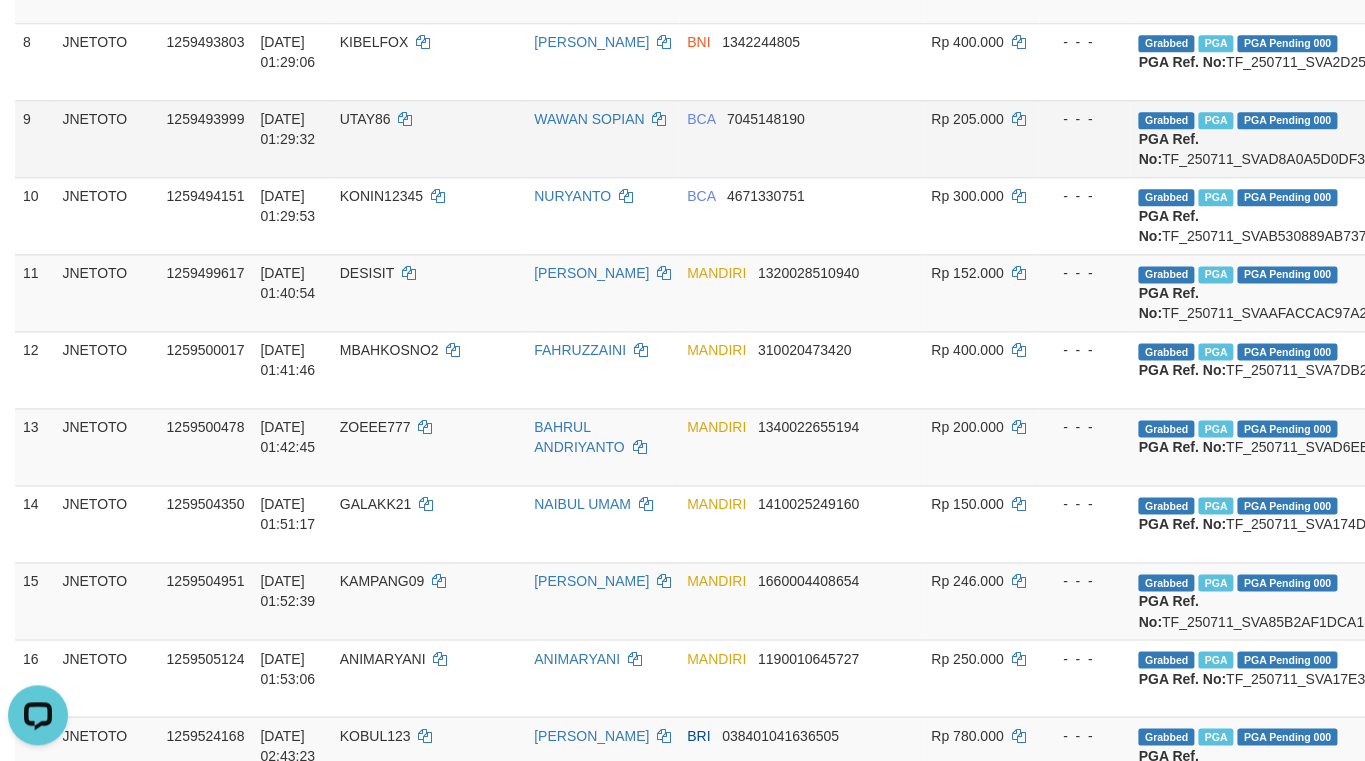 scroll, scrollTop: 852, scrollLeft: 0, axis: vertical 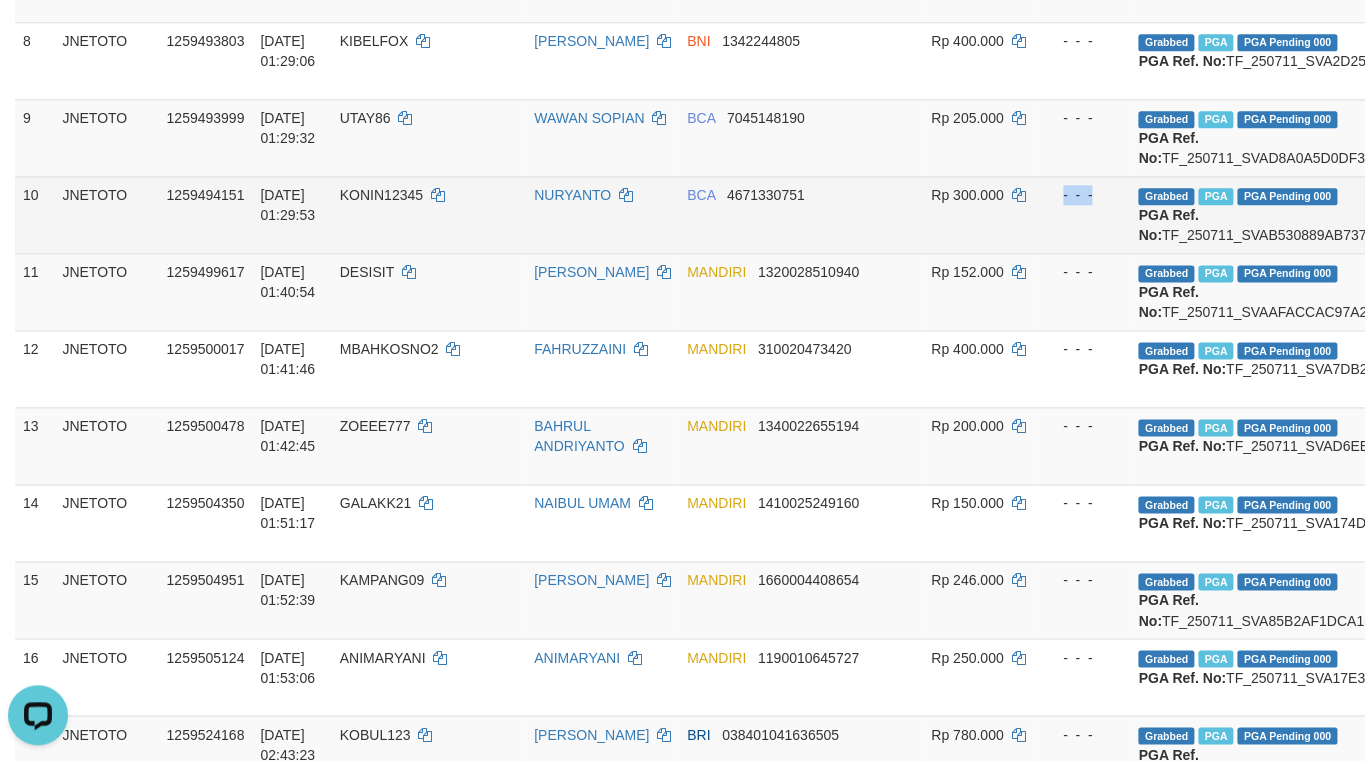 drag, startPoint x: 1213, startPoint y: 284, endPoint x: 1201, endPoint y: 410, distance: 126.57014 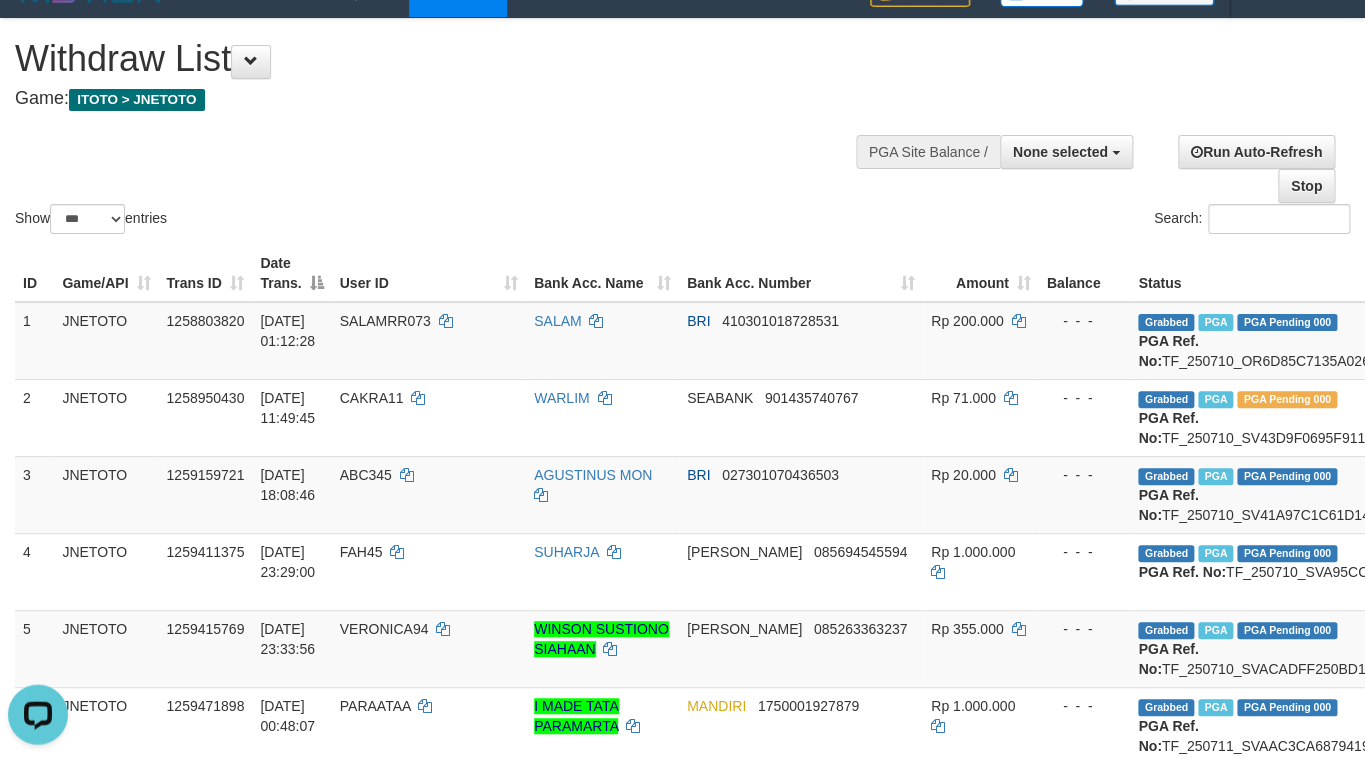 scroll, scrollTop: 27, scrollLeft: 0, axis: vertical 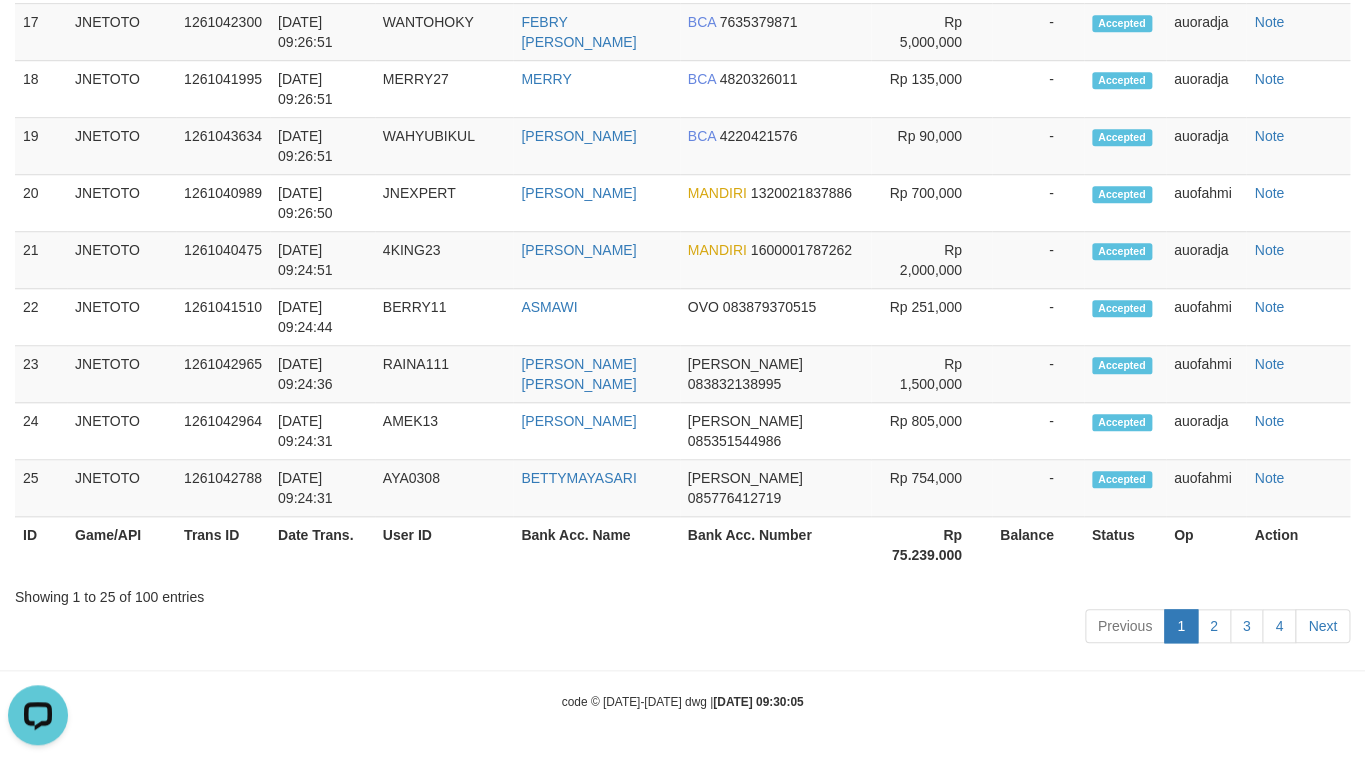 drag, startPoint x: 1194, startPoint y: 499, endPoint x: 1114, endPoint y: 284, distance: 229.4014 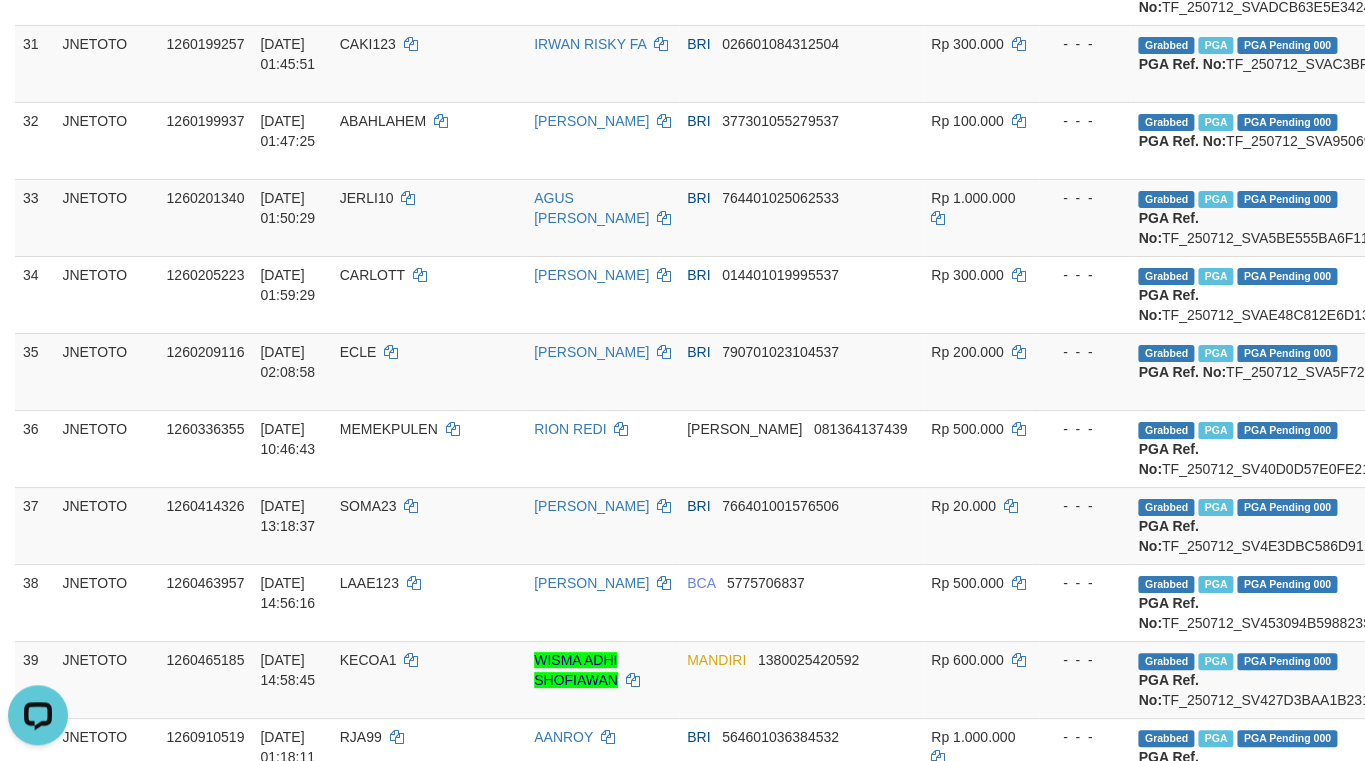 scroll, scrollTop: 2233, scrollLeft: 0, axis: vertical 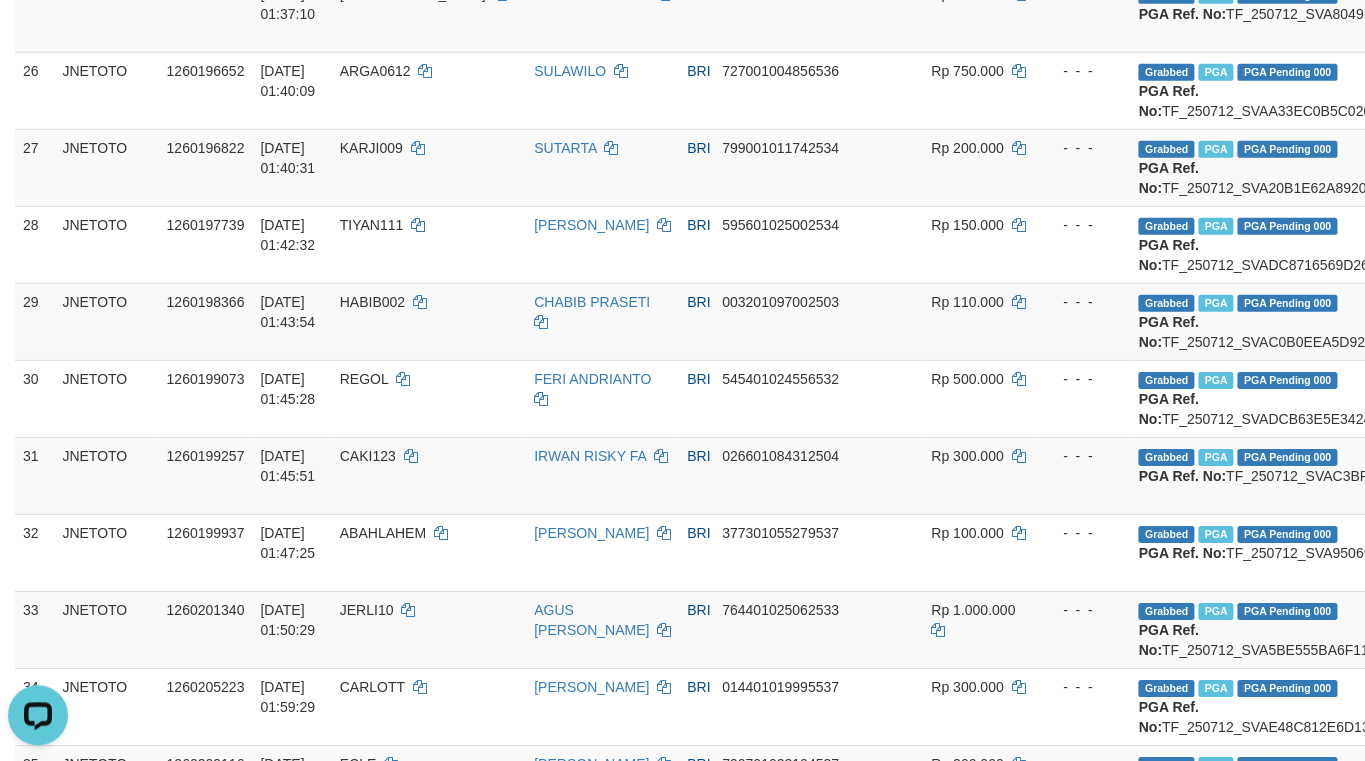 click on "Pending" at bounding box center [1343, -153] 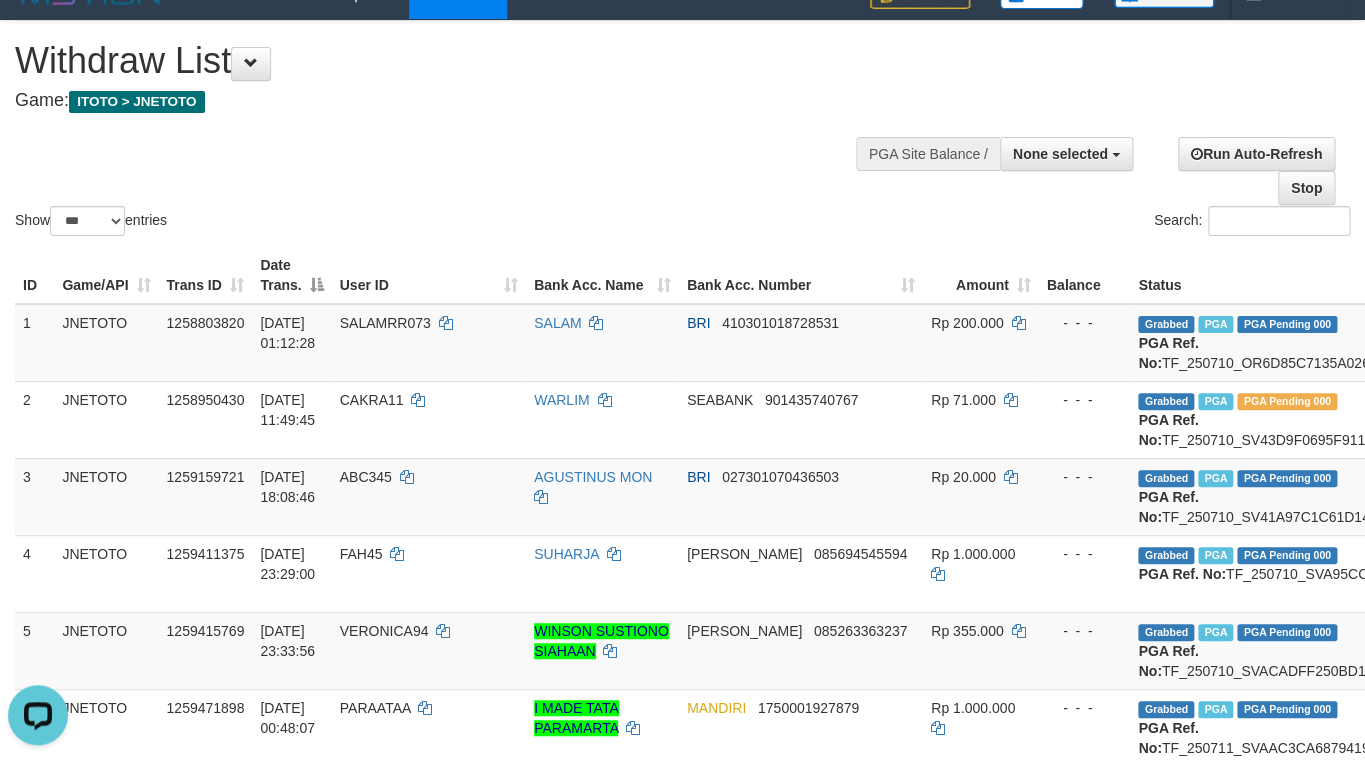 scroll, scrollTop: 0, scrollLeft: 0, axis: both 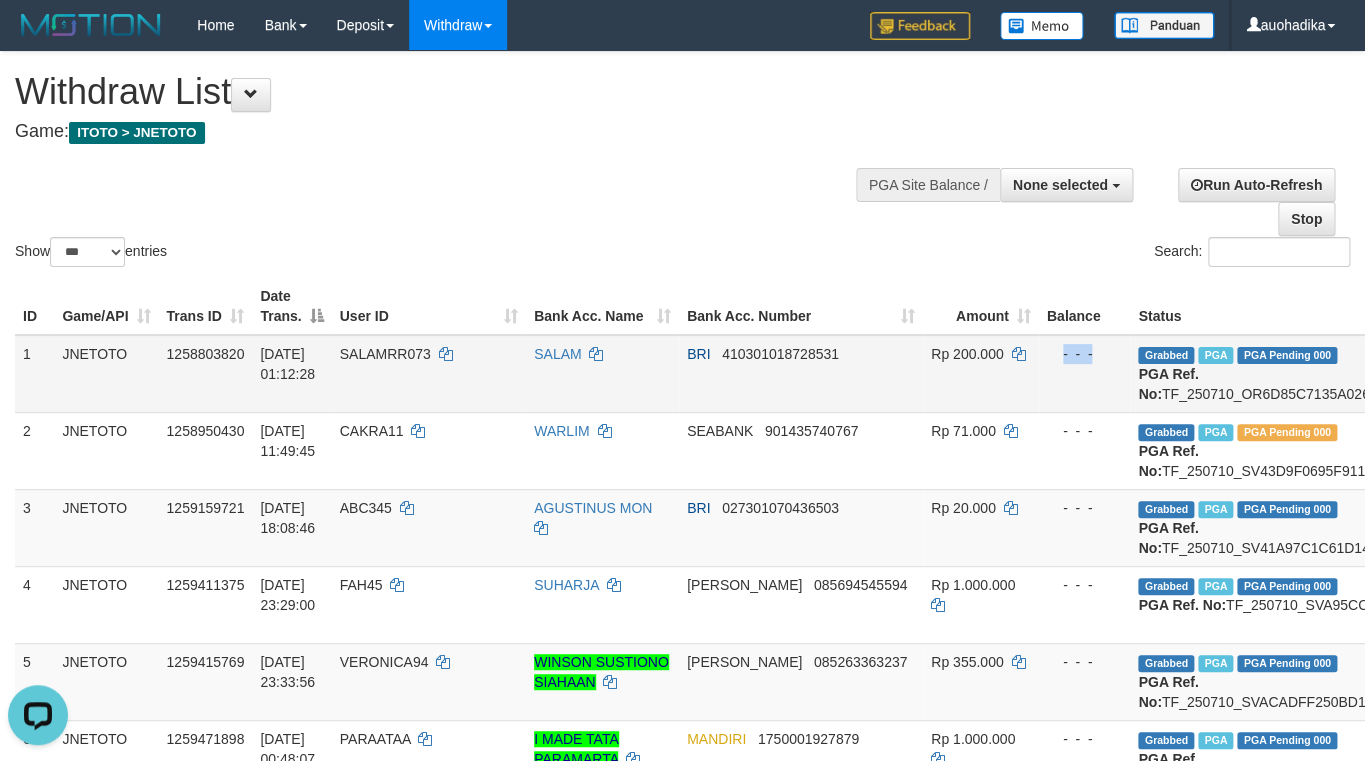 click on "Grabbed   PGA   PGA Pending 000 {"status":"000","data":{"unique_id":"615-1258803820-20250710","reference_no":"TF_250710_OR6D85C7135A026VWUXY","amount":"200000.00","fee":"0.00","merchant_surcharge_rate":"0.00","charge_to":"MERC","payout_amount":"200000.00","disbursement_status":0,"disbursement_description":"ON PROCESS","created_at":"2025-07-10 01:15:26","executed_at":"2025-07-10 01:15:26","bank":{"code":"002","name":"BANK RAKYAT INDONESIA","account_number":"410301018728531","account_name":"SALAM"},"note":"auofahmi","merchant_balance":{"balance_effective":300000001,"balance_pending":0,"balance_disbursement":219453000,"balance_collection":357376528}}} PGA Ref. No:  TF_250710_OR6D85C7135A026VWUXY  Vendor: IBX11" at bounding box center [1343, 374] 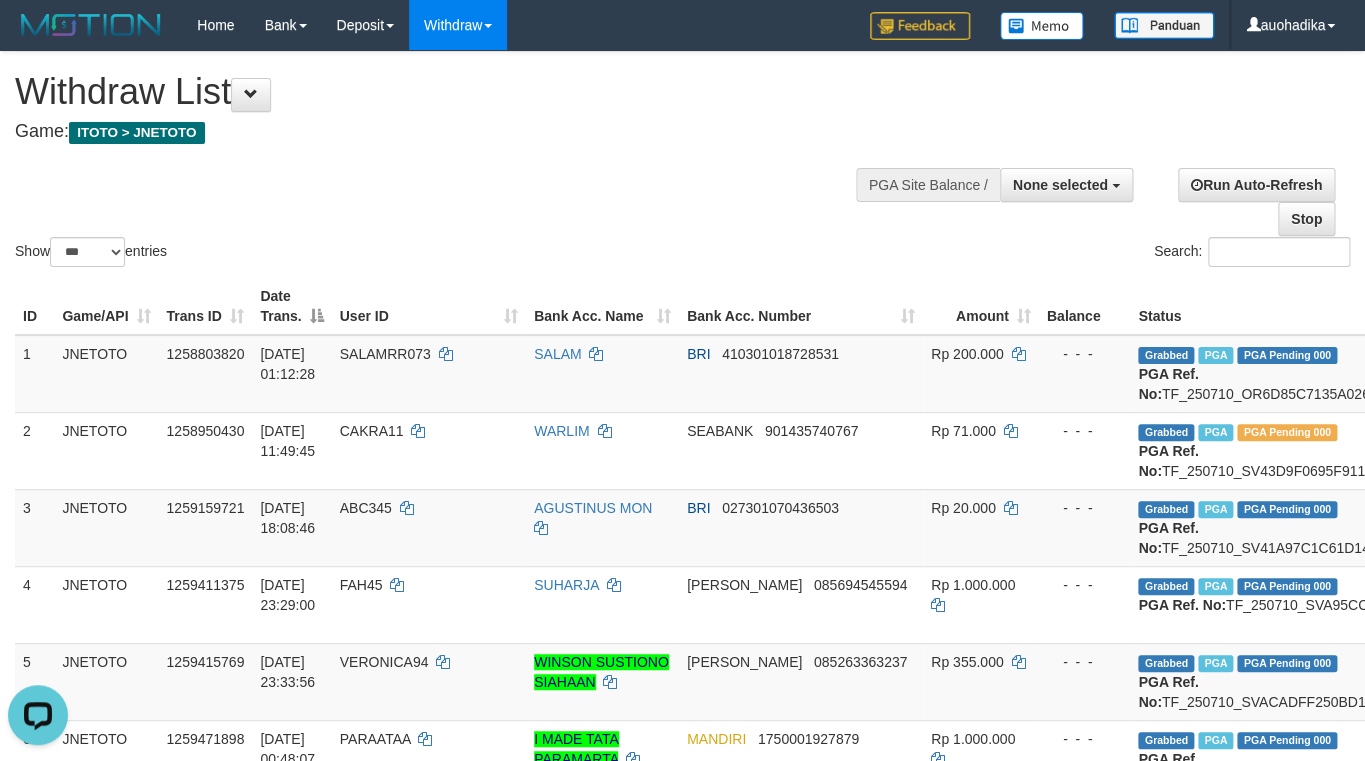click on "Search:" at bounding box center [1024, 254] 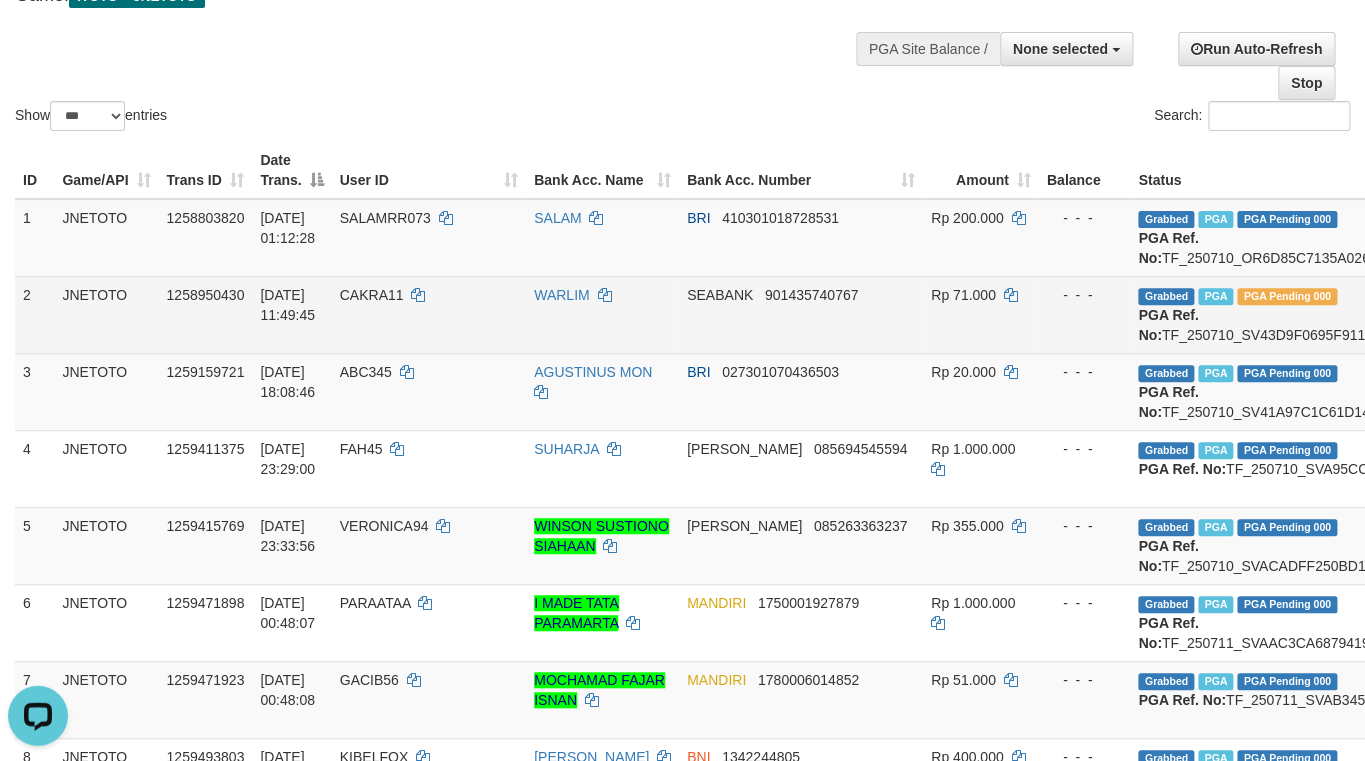 scroll, scrollTop: 137, scrollLeft: 0, axis: vertical 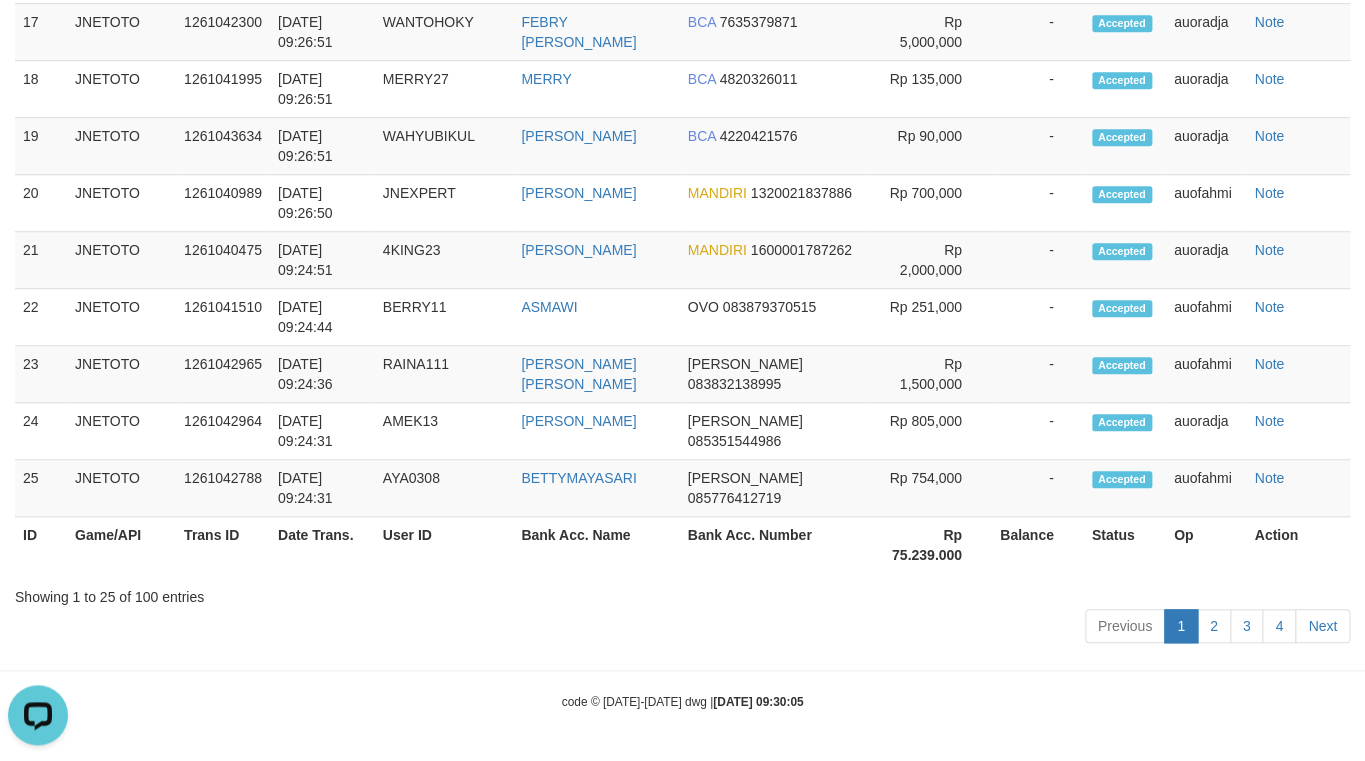 drag, startPoint x: 1135, startPoint y: 285, endPoint x: 1072, endPoint y: 295, distance: 63.788715 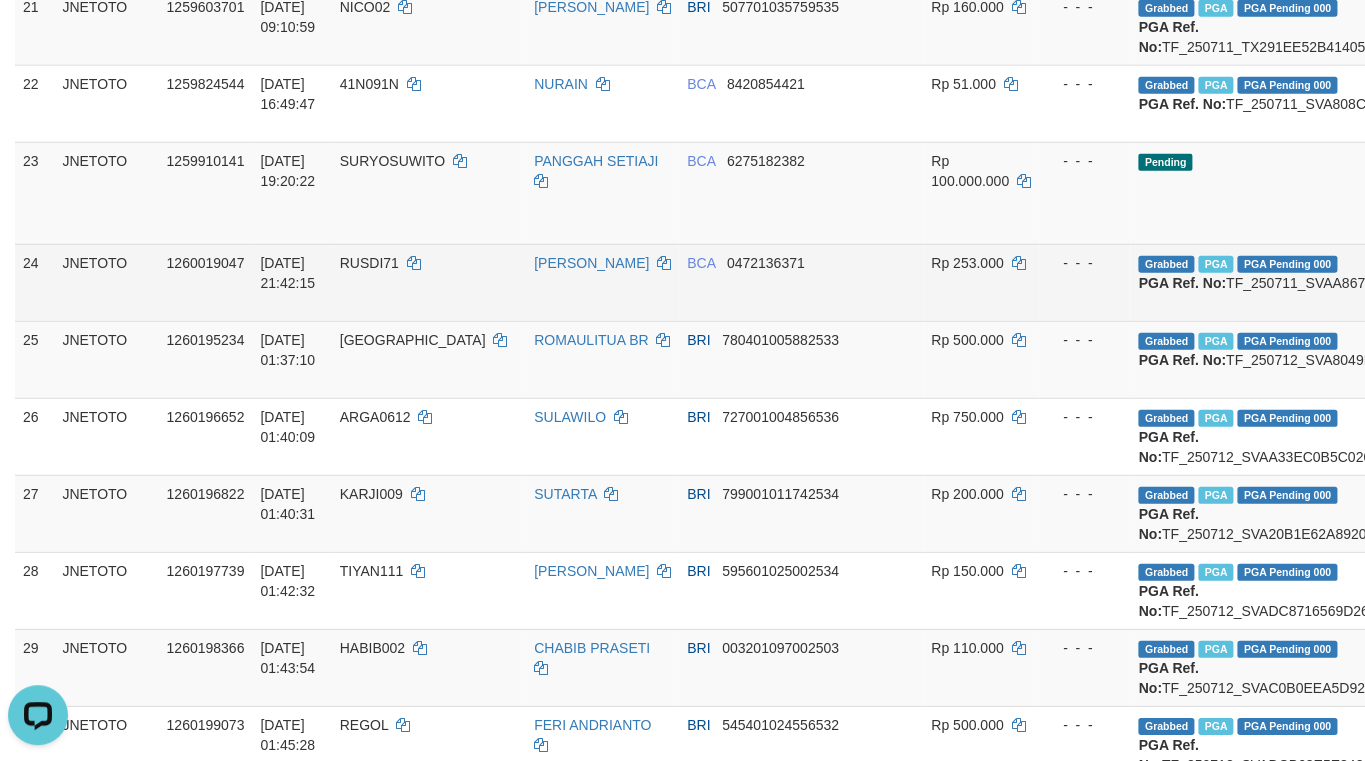 scroll, scrollTop: 1892, scrollLeft: 0, axis: vertical 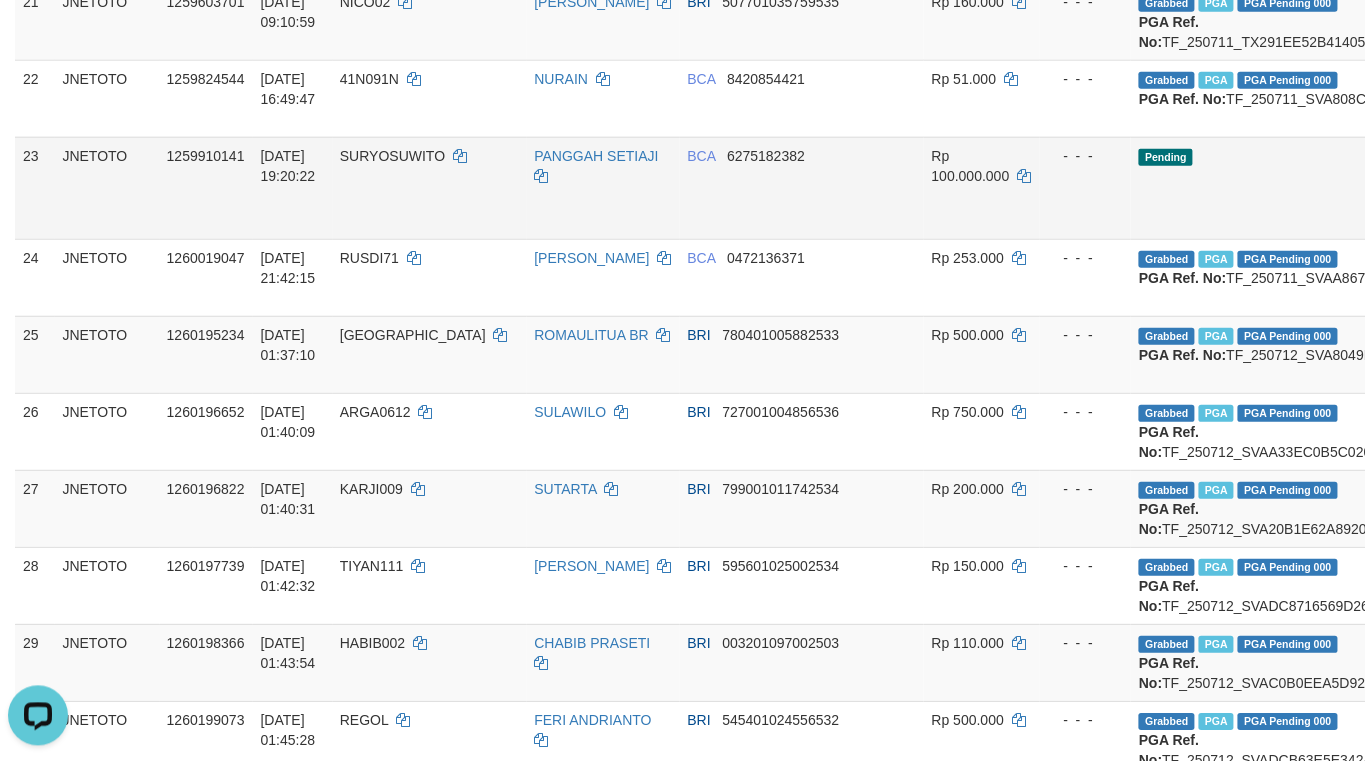 click on "Pending" at bounding box center (1343, 188) 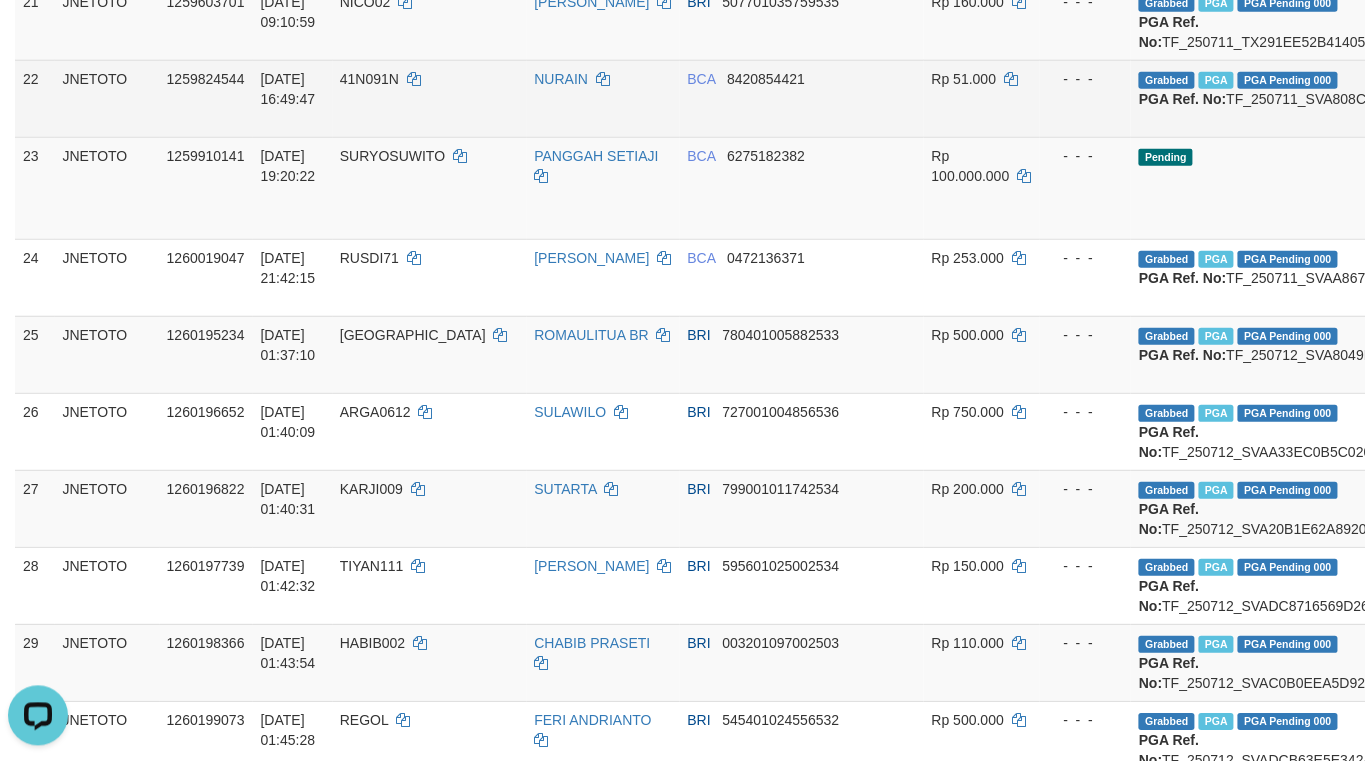 copy on "-  -  -" 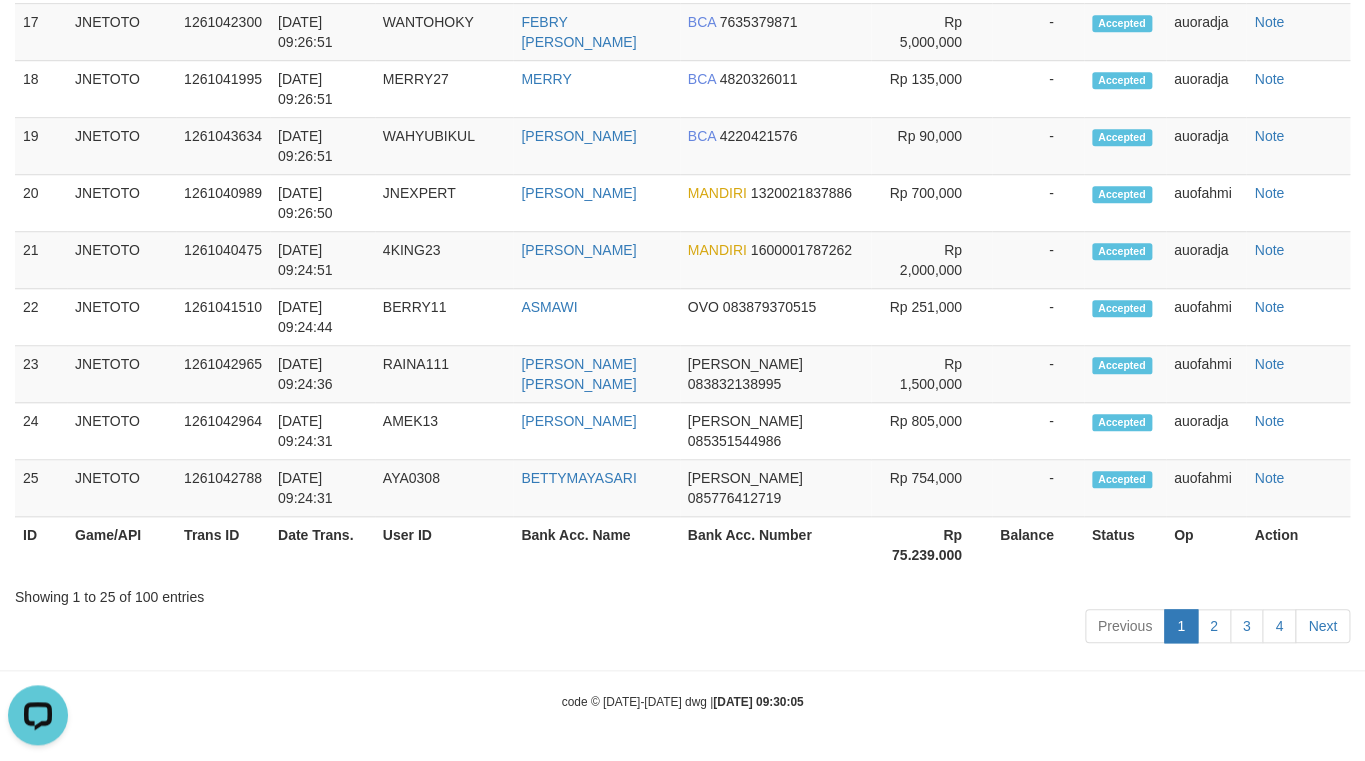 scroll, scrollTop: 10423, scrollLeft: 0, axis: vertical 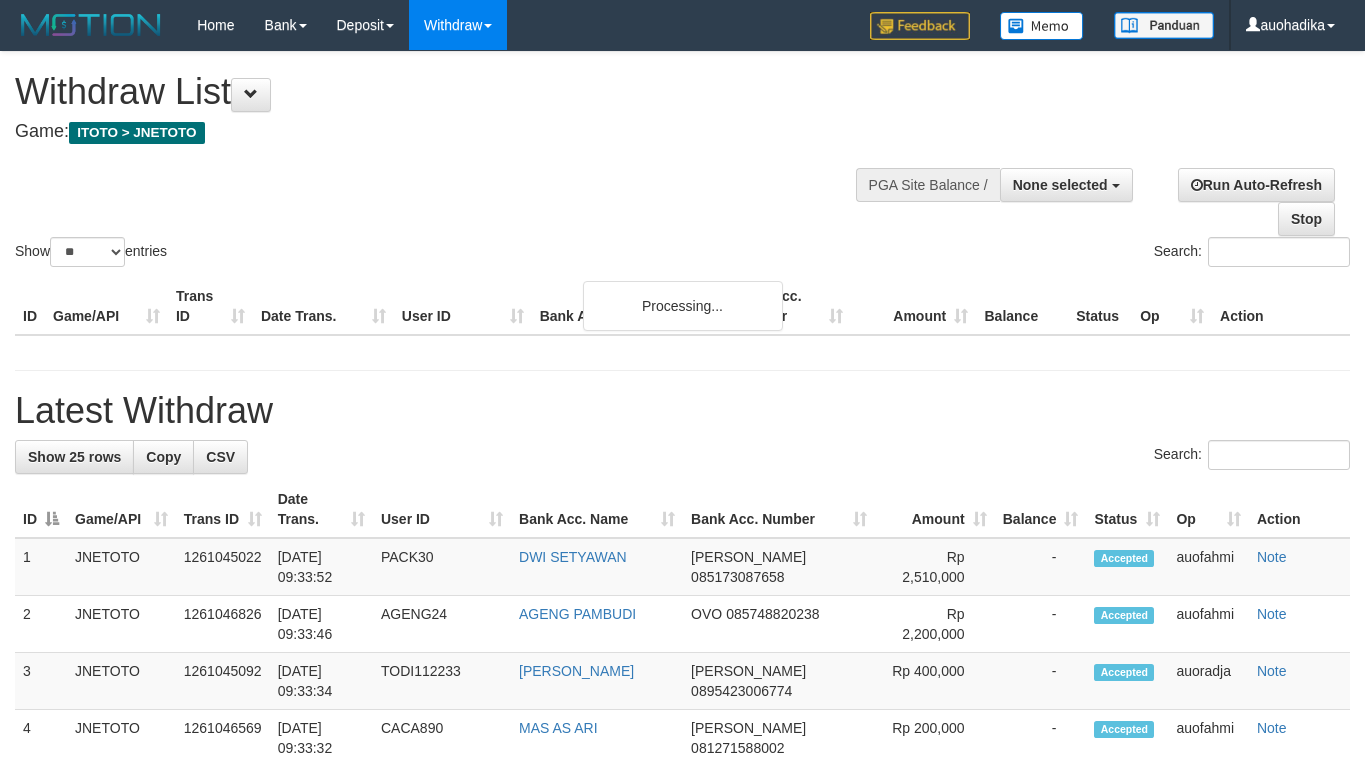 select 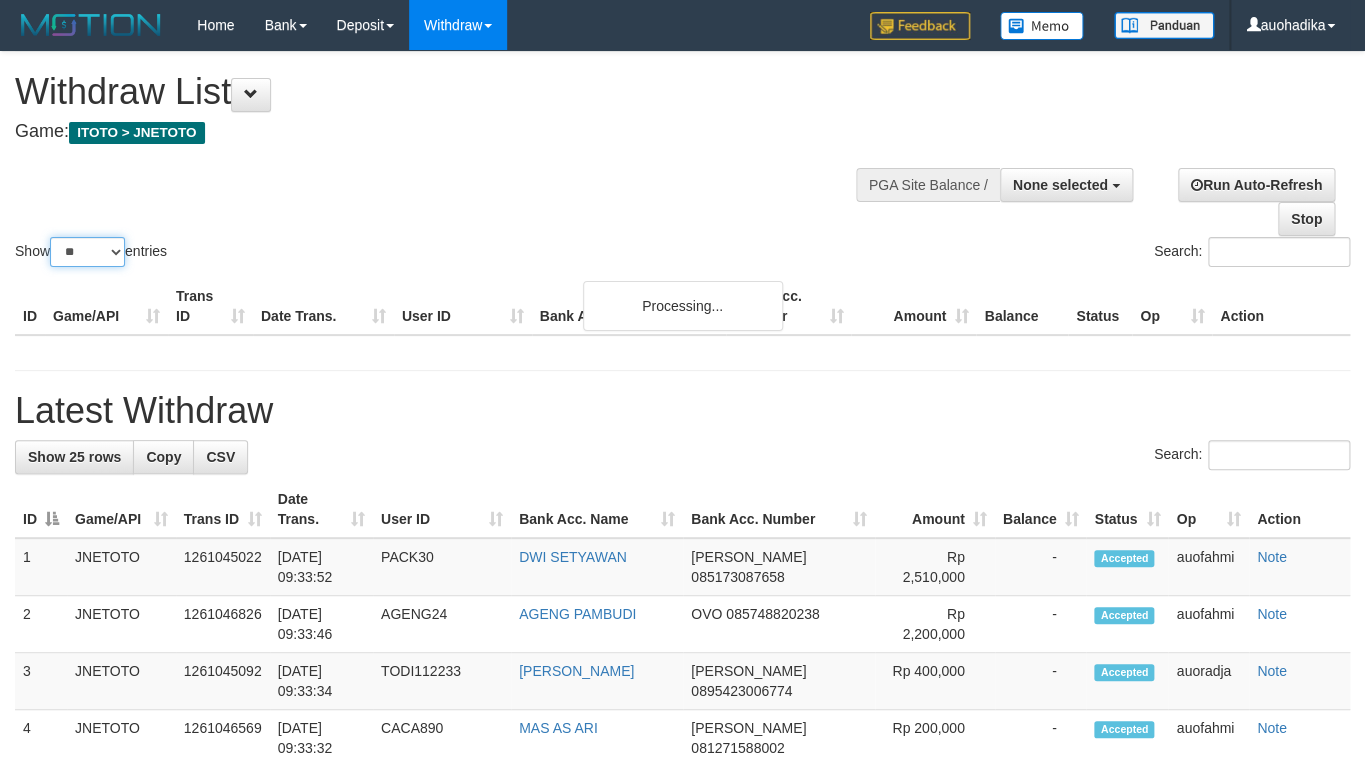 click on "** ** ** ***" at bounding box center [87, 252] 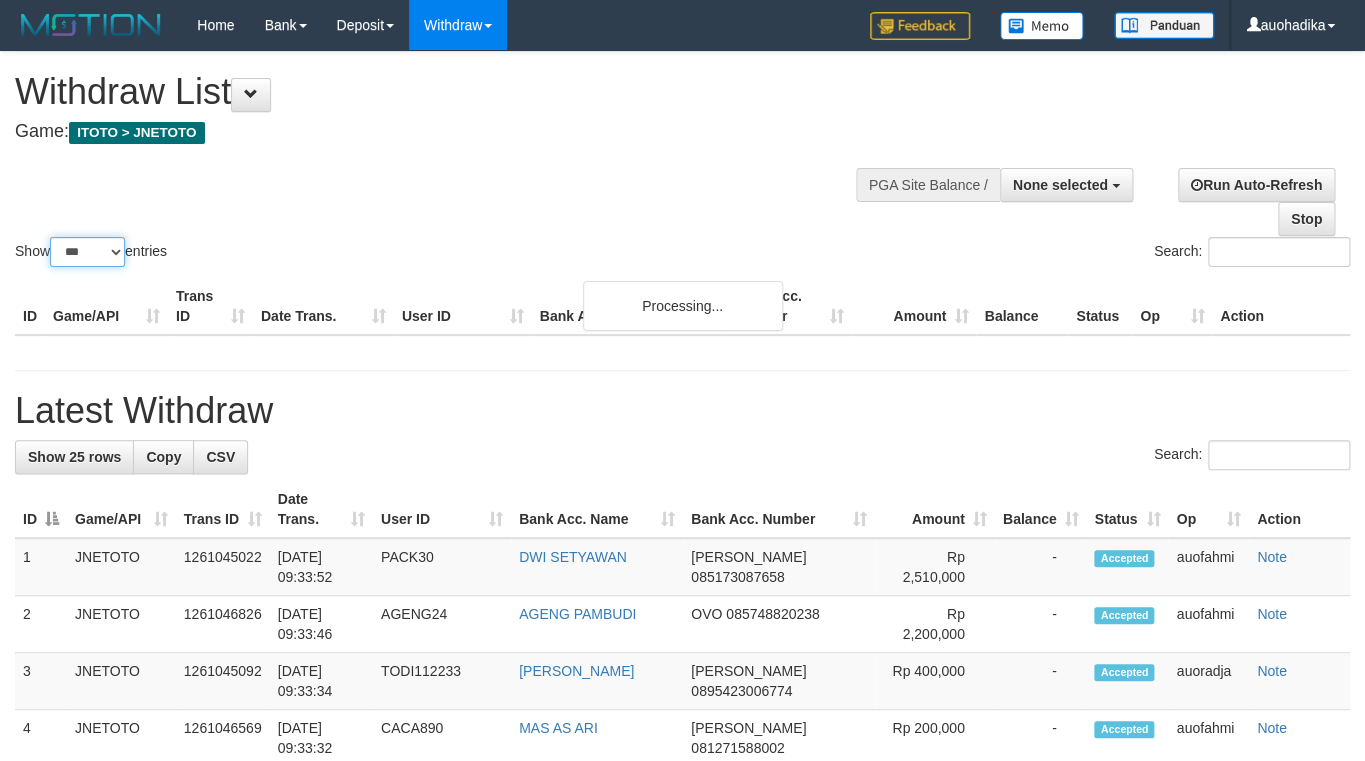 click on "***" at bounding box center [0, 0] 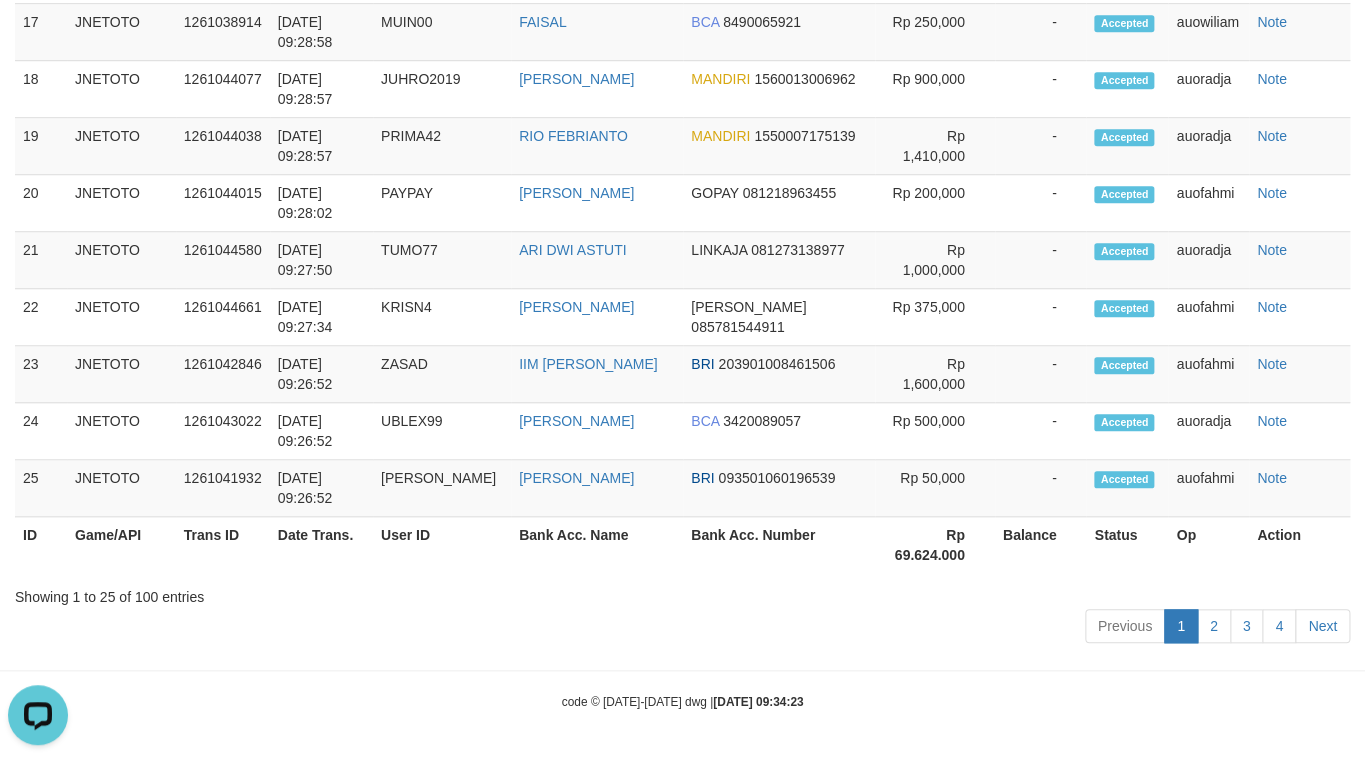 scroll, scrollTop: 11264, scrollLeft: 0, axis: vertical 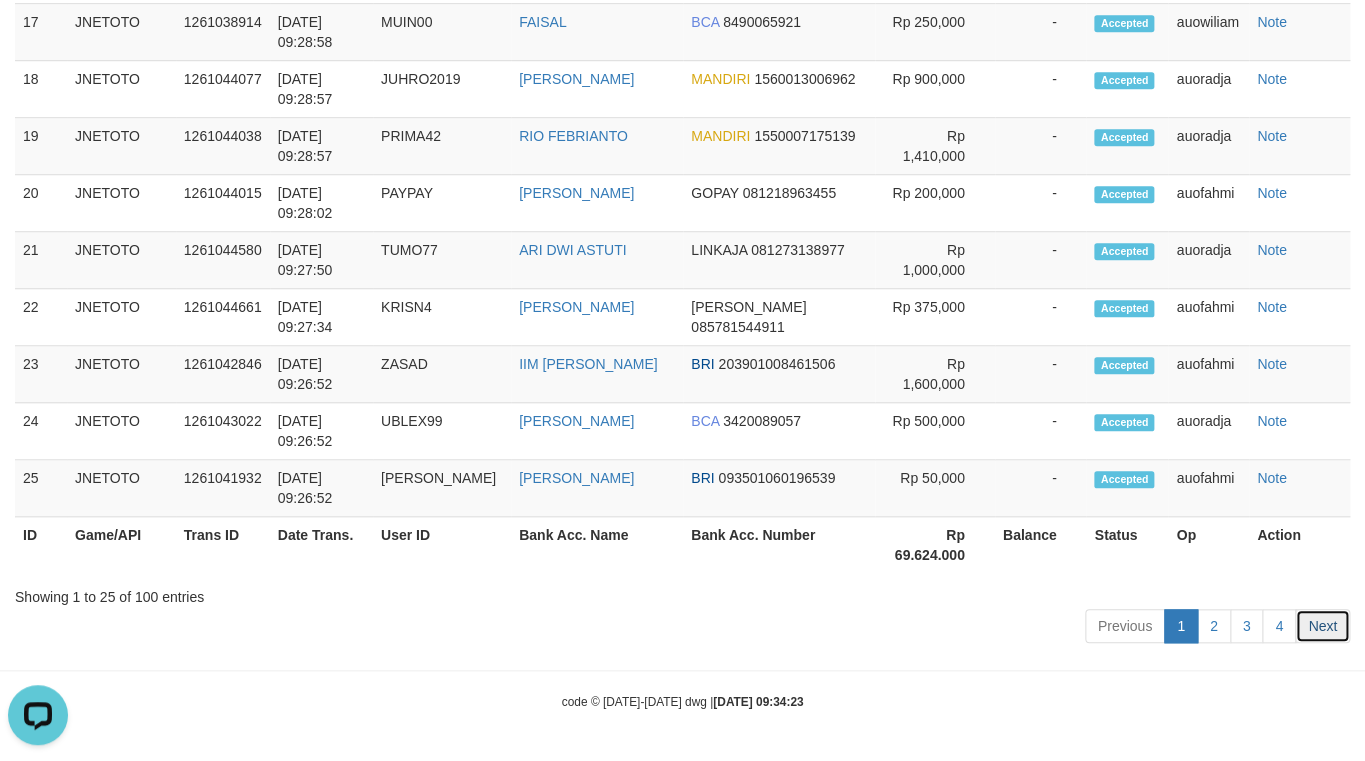 click on "Next" at bounding box center [1322, 626] 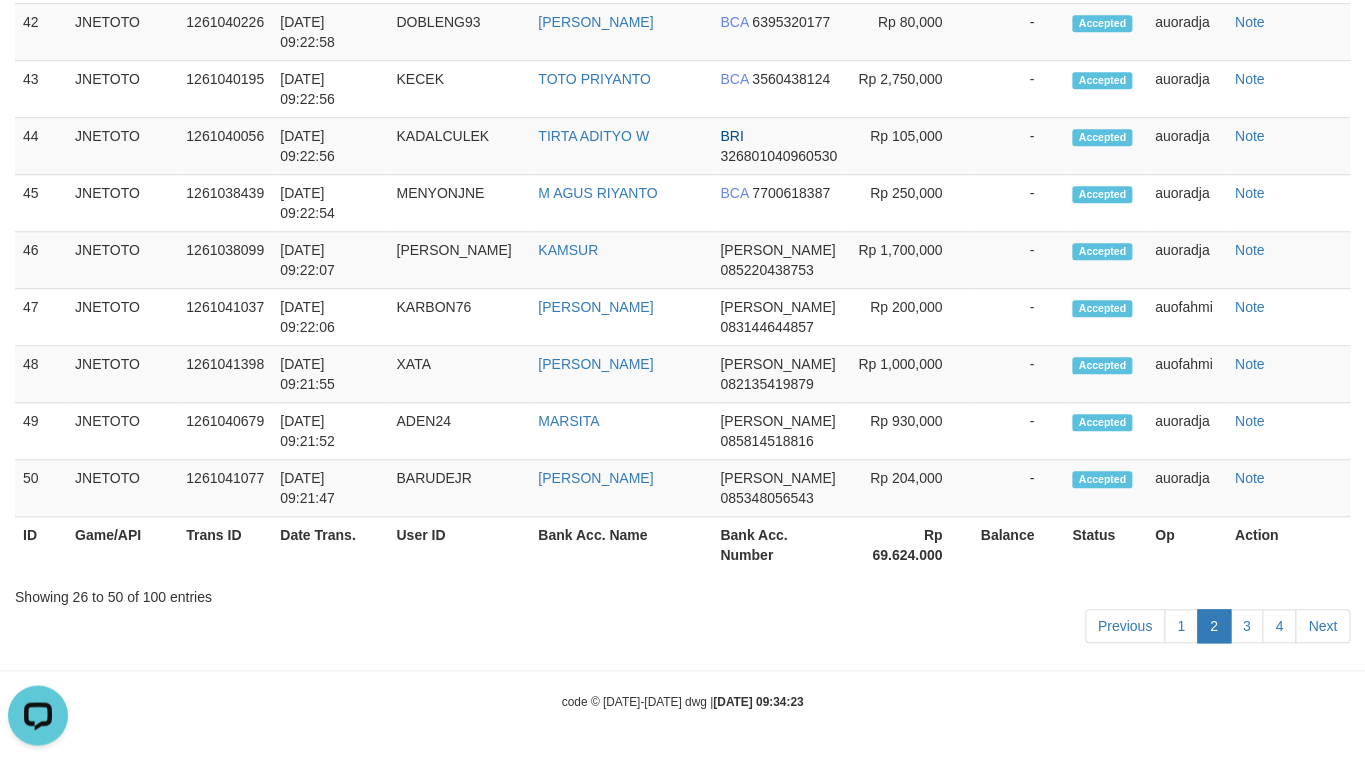 scroll, scrollTop: 9613, scrollLeft: 0, axis: vertical 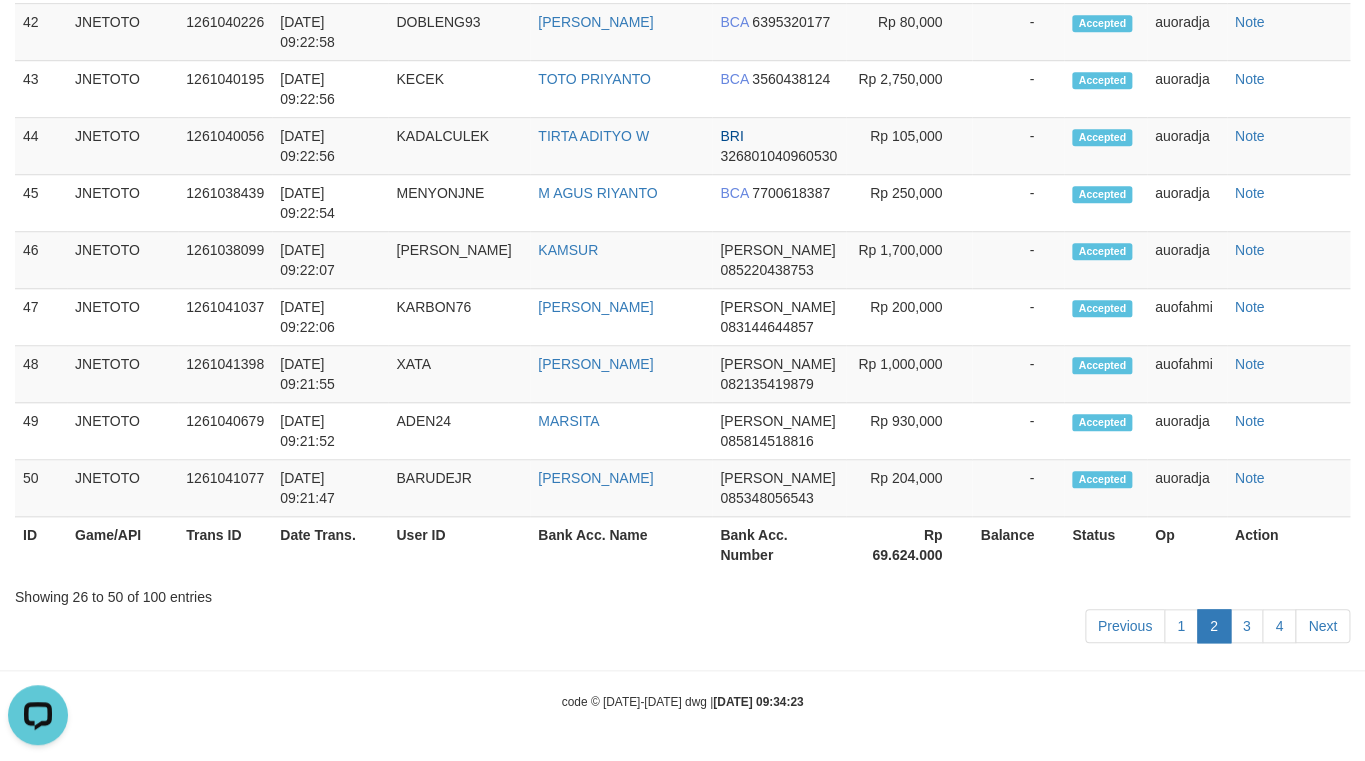 click on "Next" at bounding box center [1322, -1121] 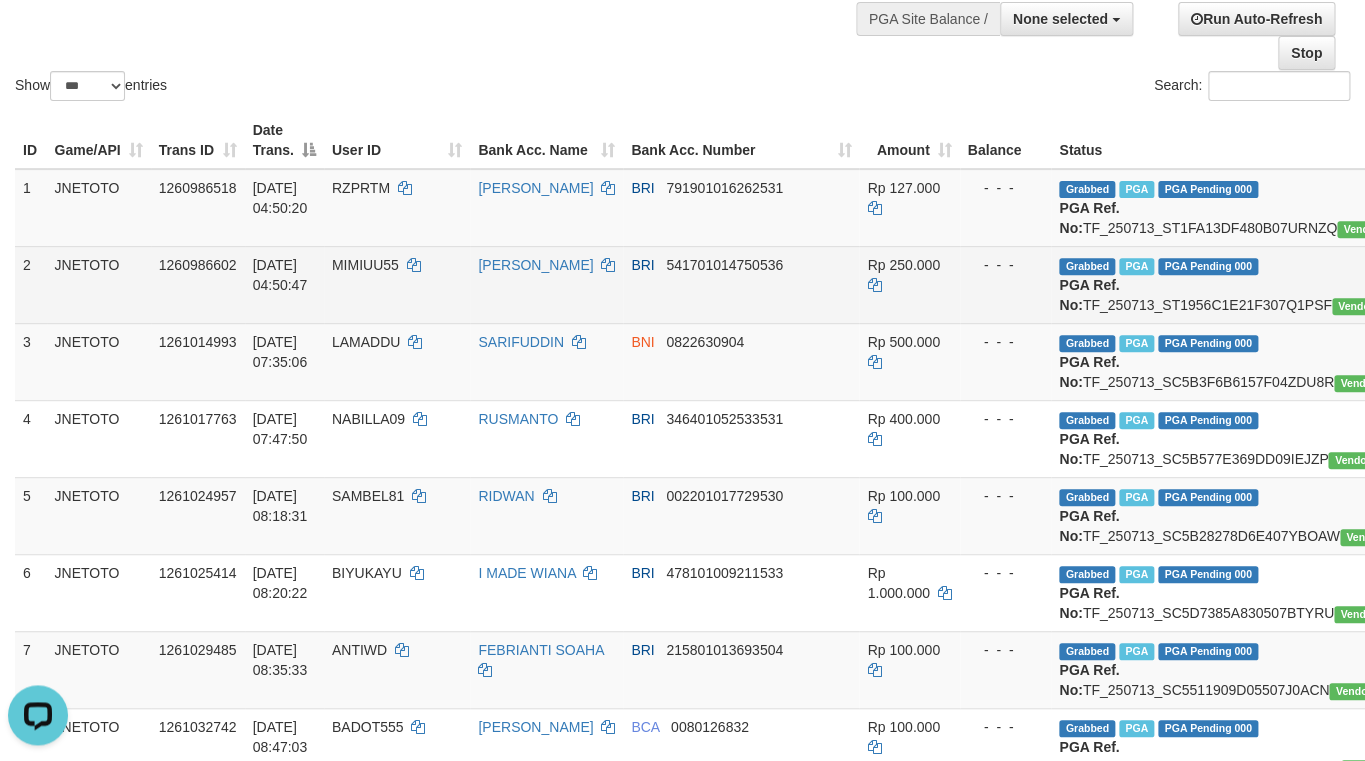 scroll, scrollTop: 0, scrollLeft: 0, axis: both 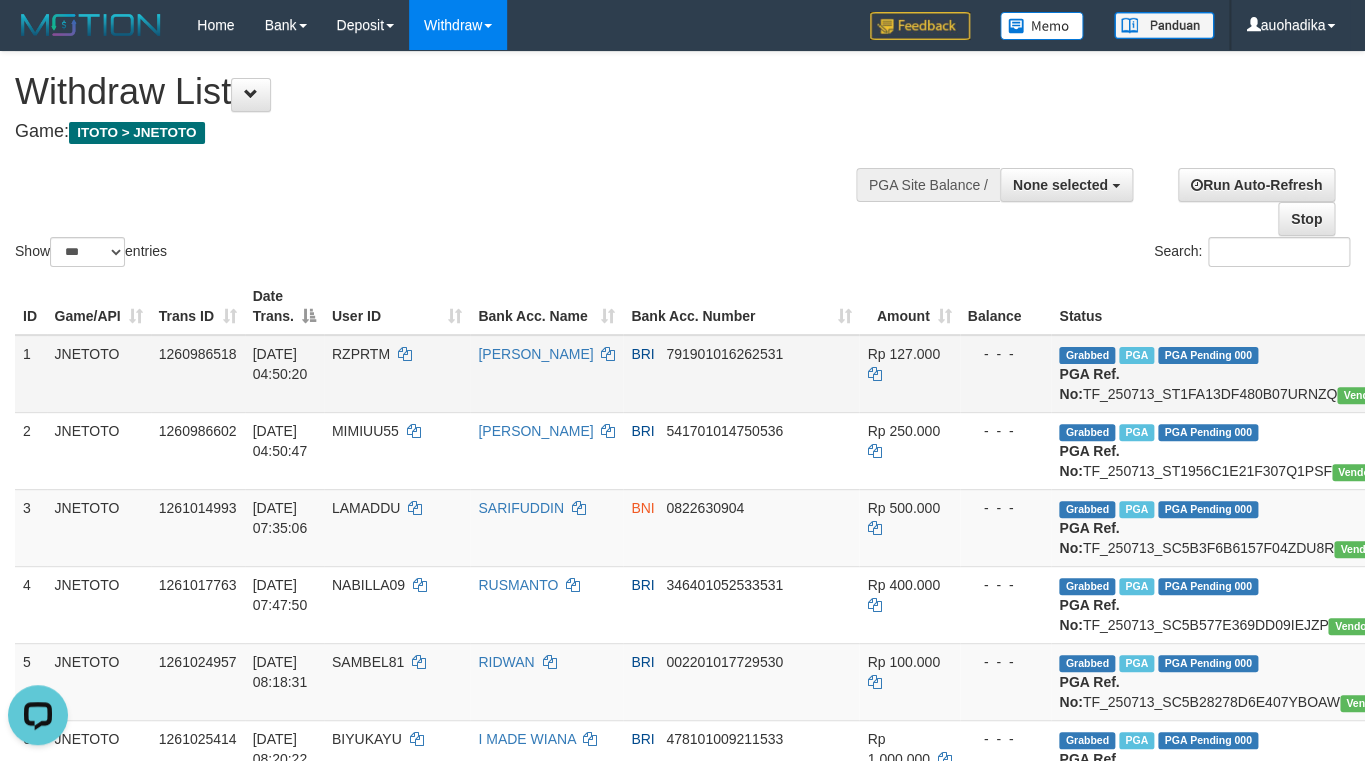 click on "Grabbed   PGA   PGA Pending 000 {"status":"000","data":{"unique_id":"615-1260986518-20250713","reference_no":"TF_250713_ST1FA13DF480B07URNZQ","amount":"127000.00","fee":"0.00","merchant_surcharge_rate":"0.00","charge_to":"MERC","payout_amount":"127000.00","disbursement_status":0,"disbursement_description":"ON PROCESS","created_at":"[DATE] 04:54:07","executed_at":"[DATE] 04:54:07","bank":{"code":"002","name":"BANK RAKYAT INDONESIA","account_number":"791901016262531","account_name":"[PERSON_NAME]"},"note":"auofahmi","merchant_balance":{"balance_effective":1,"balance_pending":0,"balance_disbursement":105336000,"balance_collection":1415221824}}} PGA Ref. No:  TF_250713_ST1FA13DF480B07URNZQ  Vendor: Indahjualpulsa" at bounding box center [1271, 374] 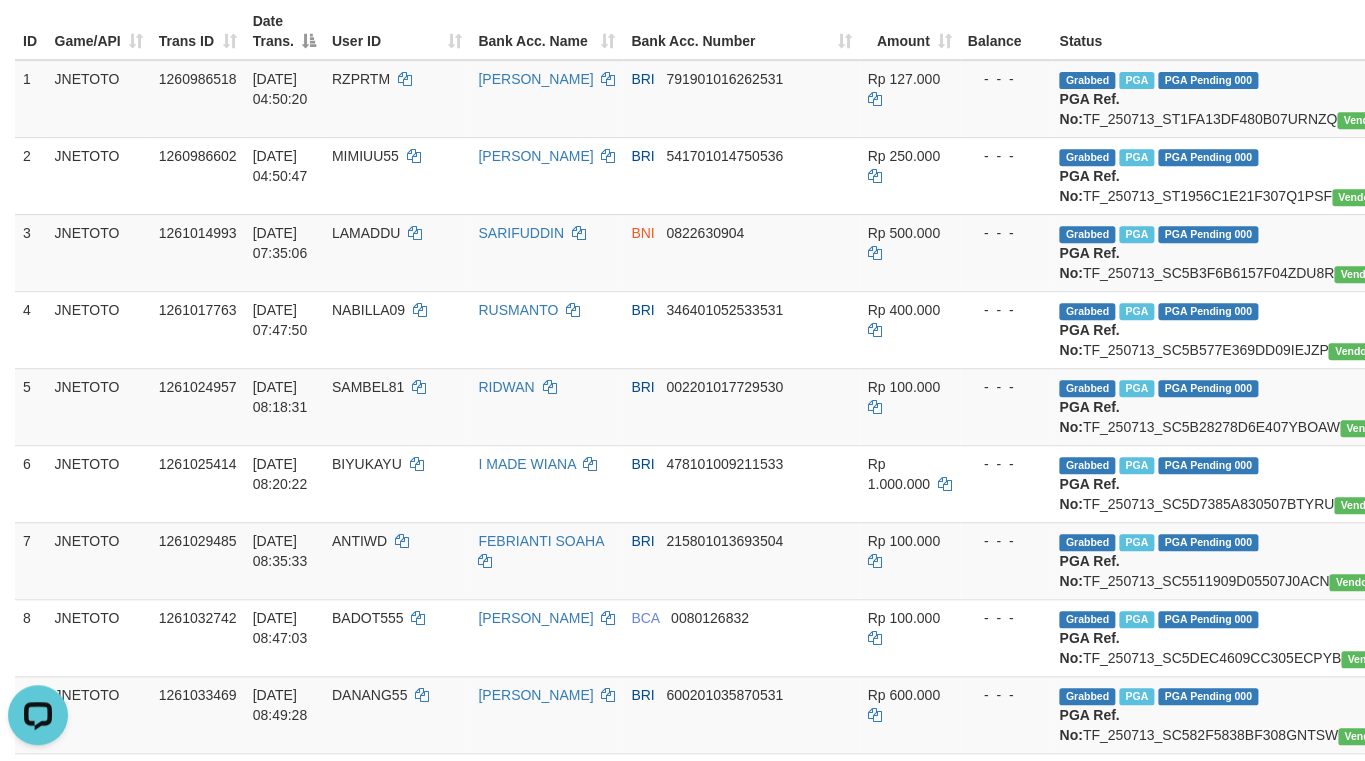 scroll, scrollTop: 0, scrollLeft: 0, axis: both 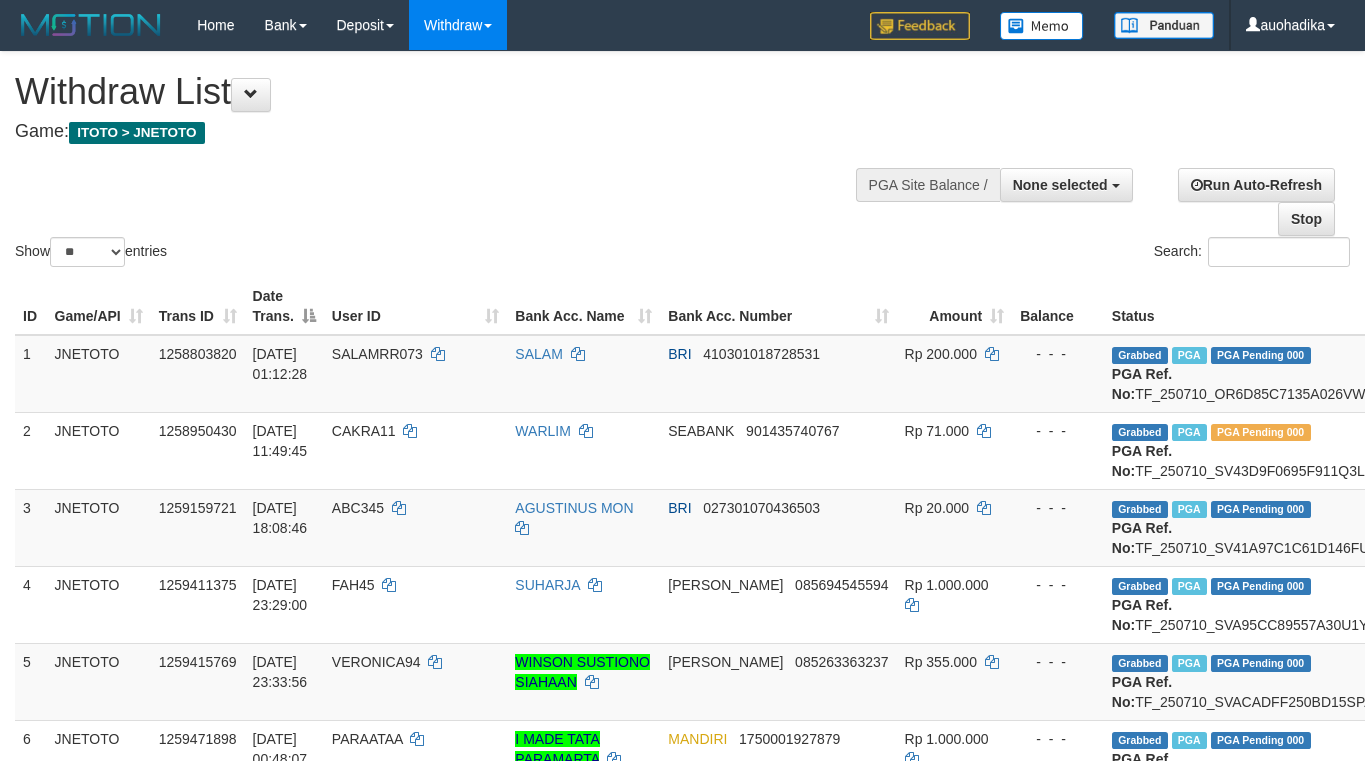 select 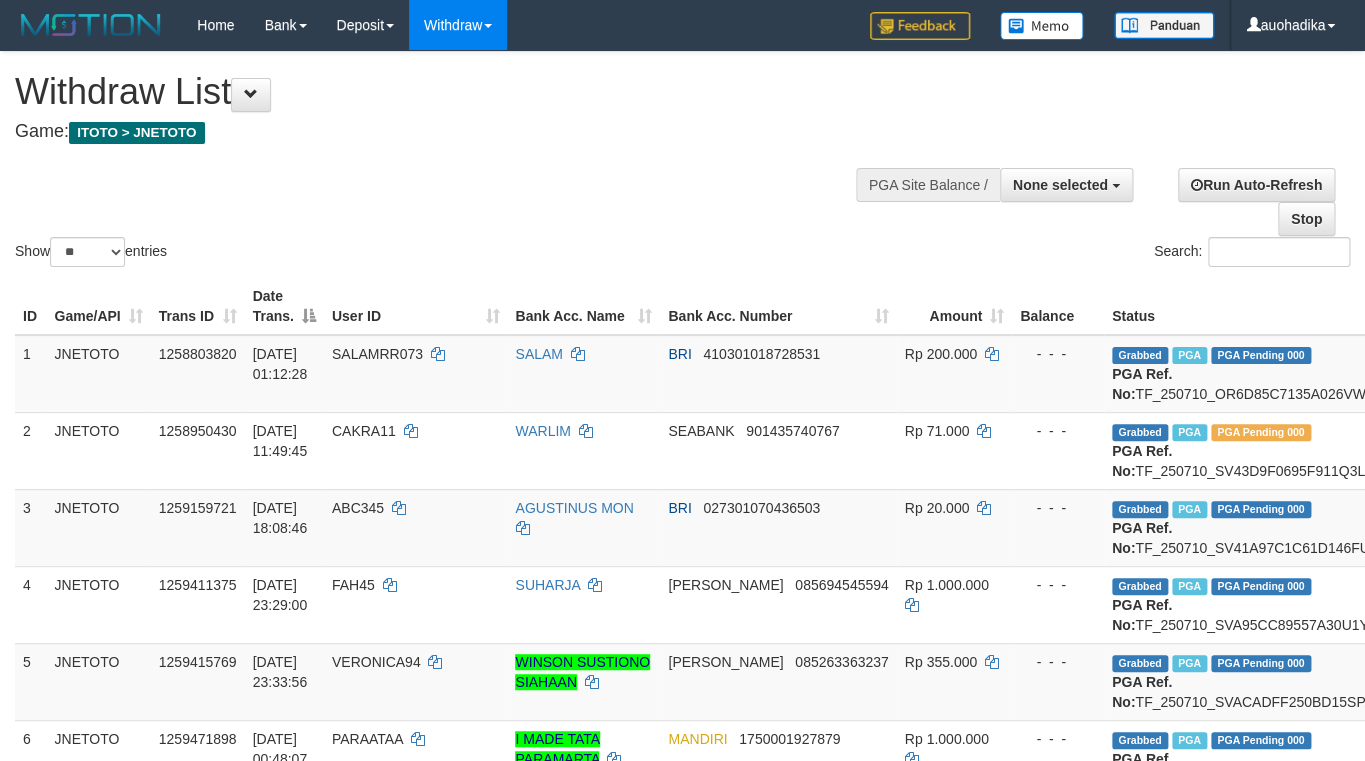 click on "Show  ** ** ** ***  entries Search:" at bounding box center [682, 161] 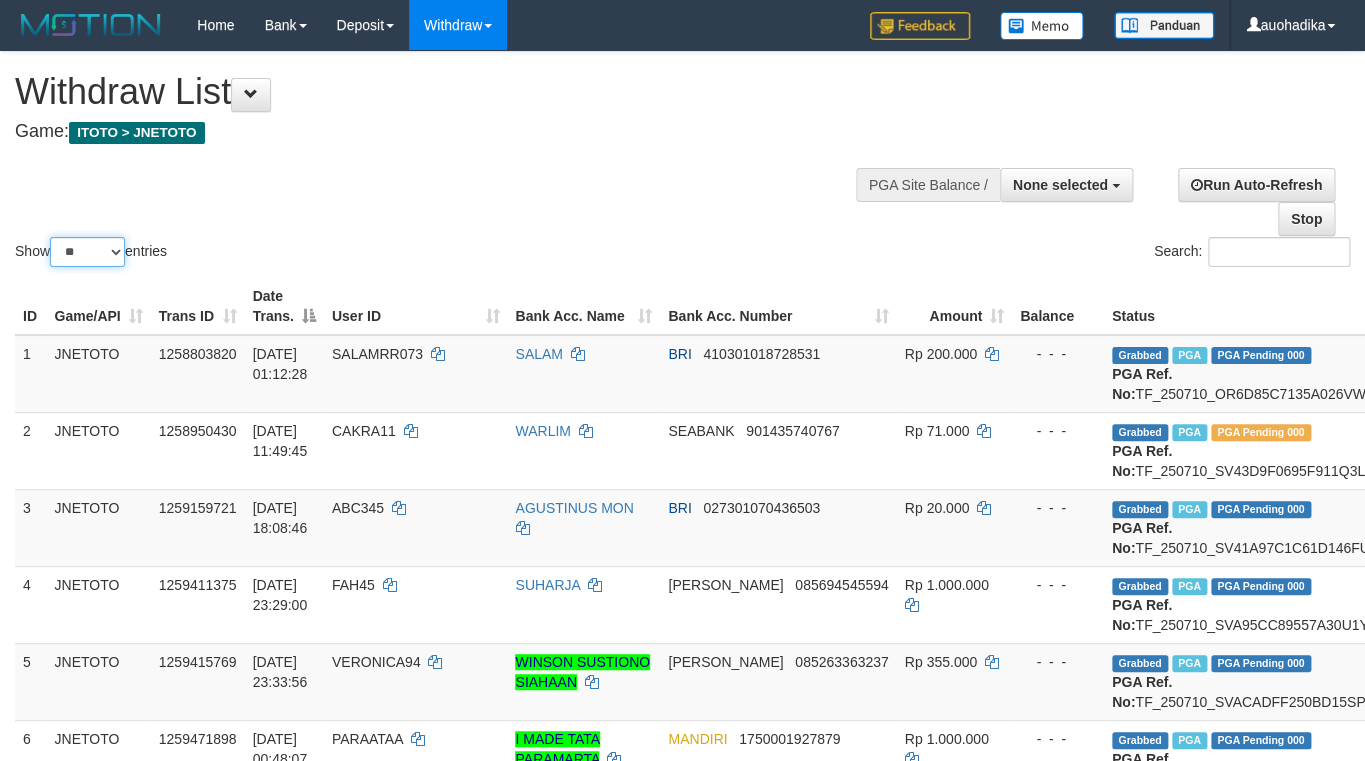click on "** ** ** ***" at bounding box center (87, 252) 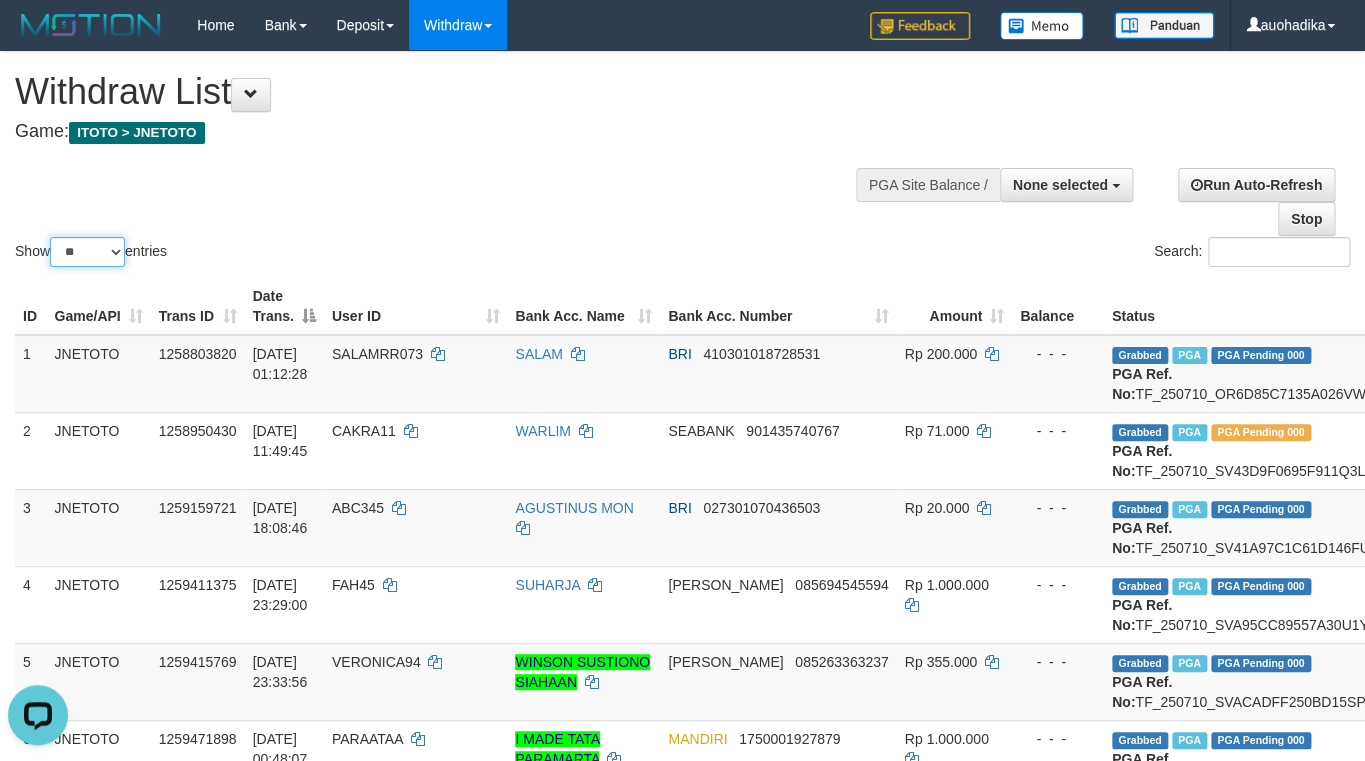 scroll, scrollTop: 0, scrollLeft: 0, axis: both 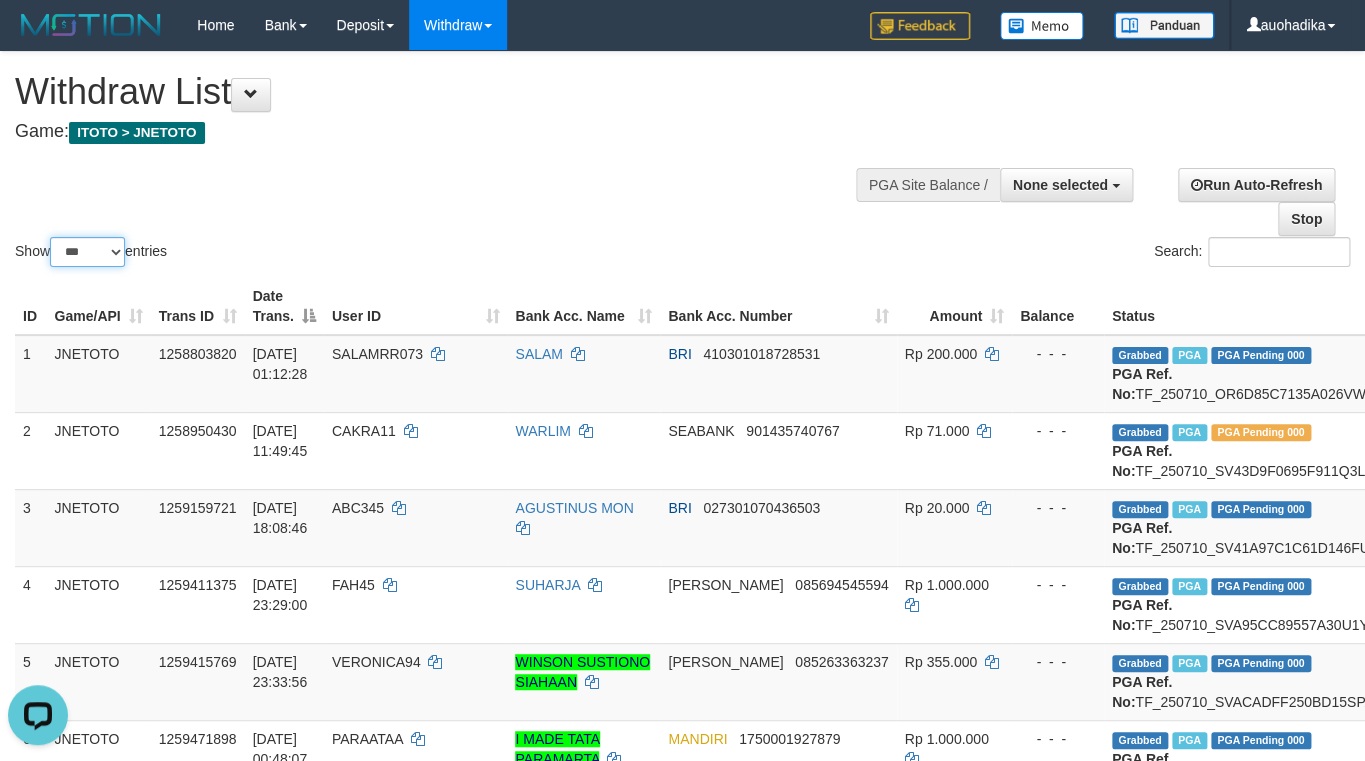 click on "***" at bounding box center [0, 0] 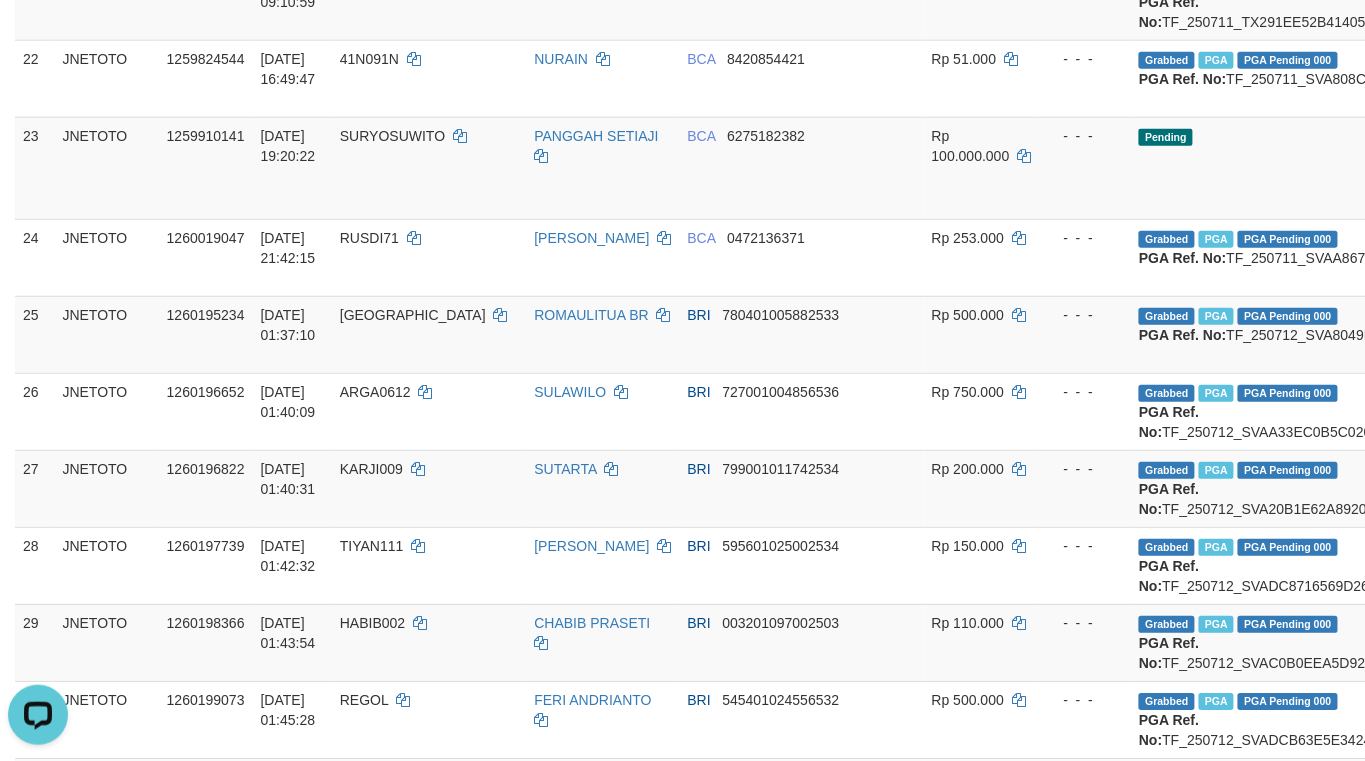 scroll, scrollTop: 1926, scrollLeft: 0, axis: vertical 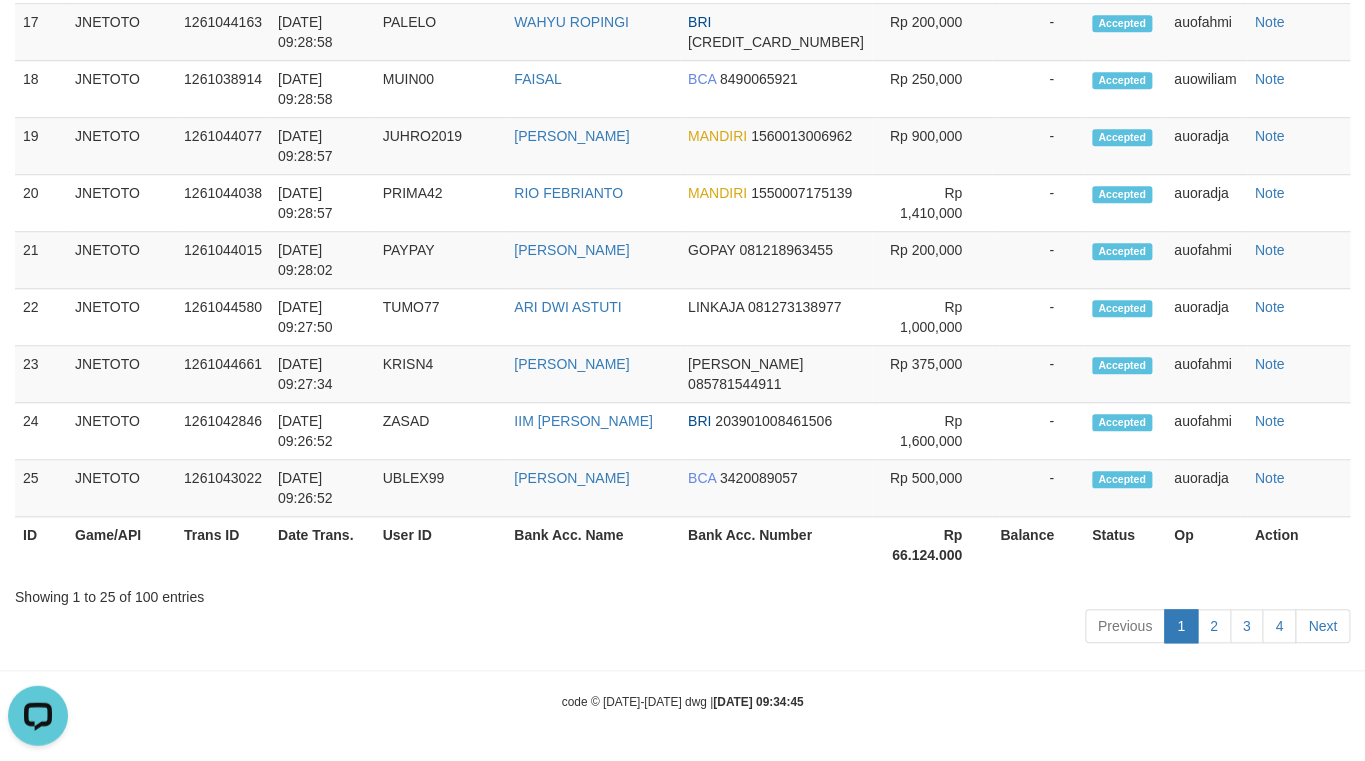 click on "Next" at bounding box center [1322, -1121] 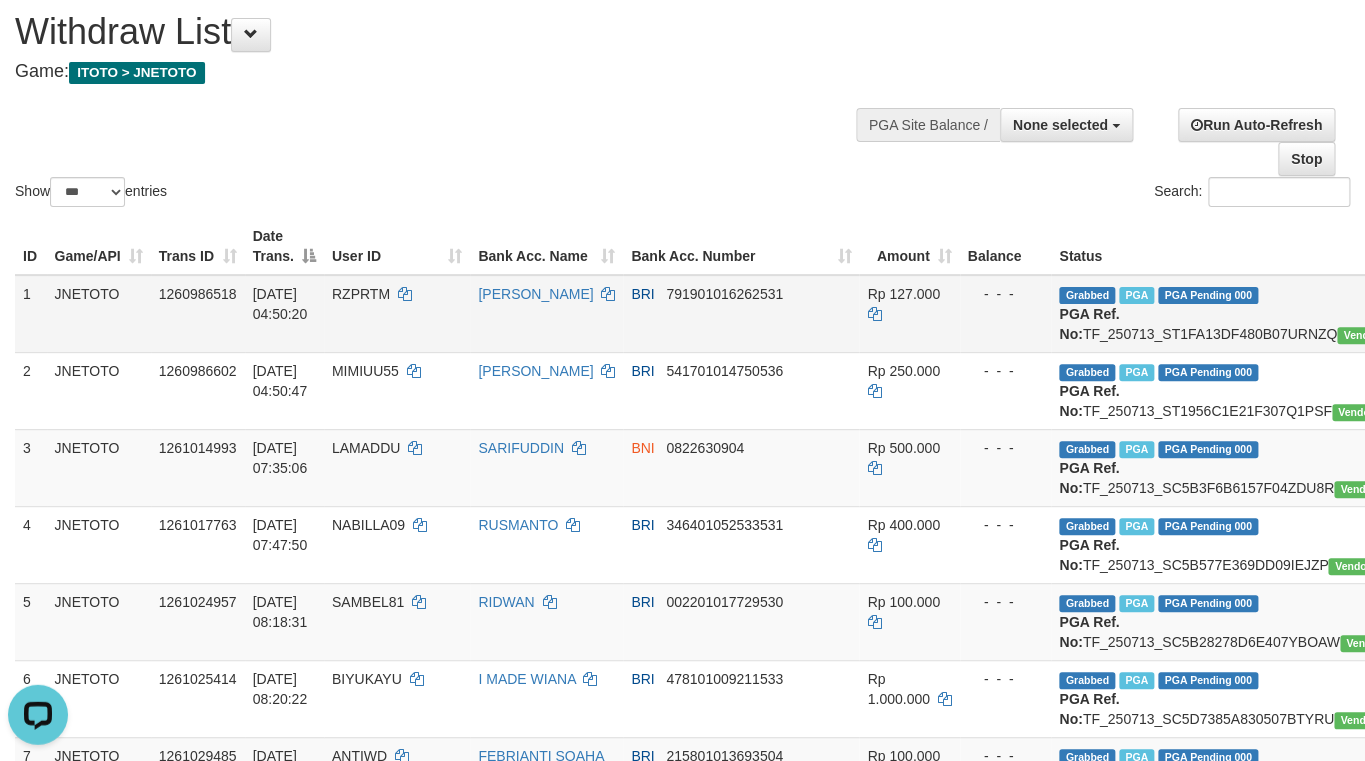 scroll, scrollTop: 137, scrollLeft: 0, axis: vertical 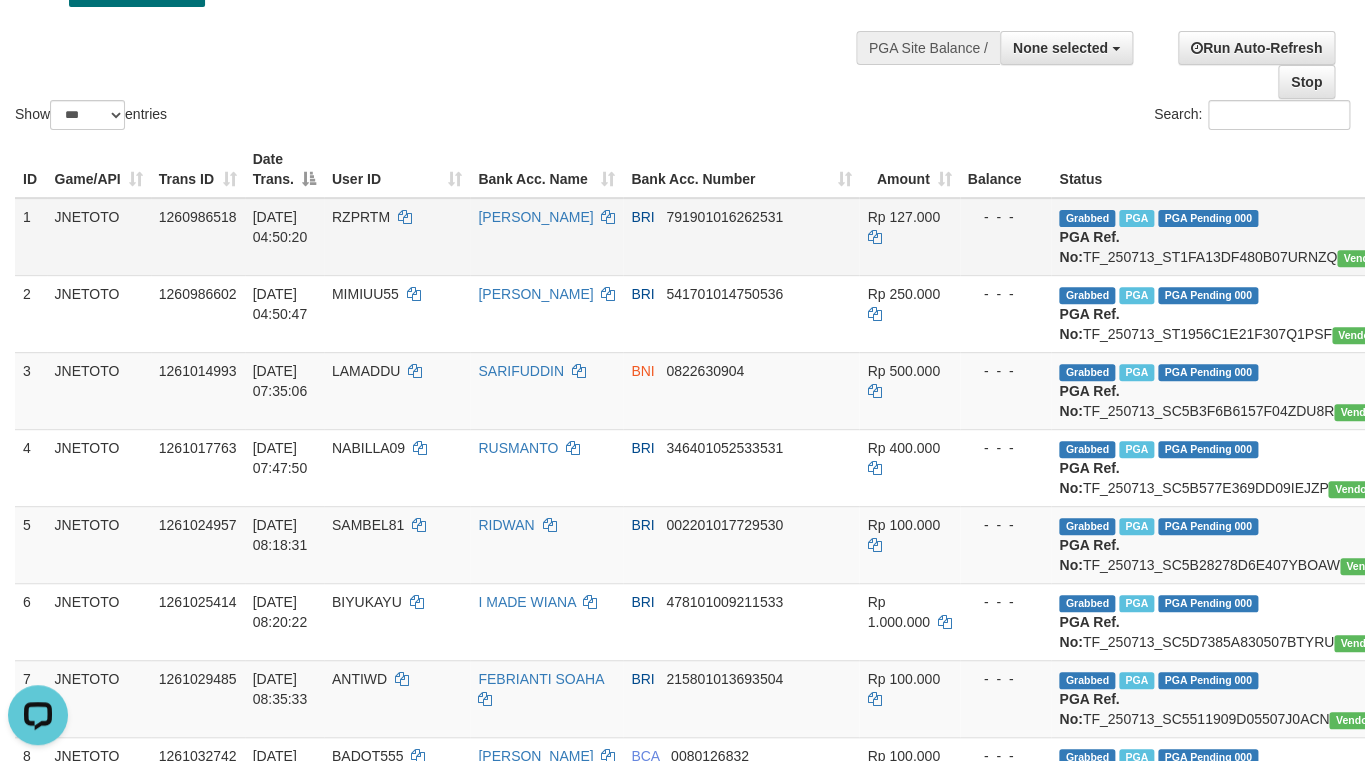 click on "Grabbed   PGA   PGA Pending 000 {"status":"000","data":{"unique_id":"615-1260986518-20250713","reference_no":"TF_250713_ST1FA13DF480B07URNZQ","amount":"127000.00","fee":"0.00","merchant_surcharge_rate":"0.00","charge_to":"MERC","payout_amount":"127000.00","disbursement_status":0,"disbursement_description":"ON PROCESS","created_at":"[DATE] 04:54:07","executed_at":"[DATE] 04:54:07","bank":{"code":"002","name":"BANK RAKYAT INDONESIA","account_number":"791901016262531","account_name":"[PERSON_NAME]"},"note":"auofahmi","merchant_balance":{"balance_effective":1,"balance_pending":0,"balance_disbursement":105336000,"balance_collection":1415221824}}} PGA Ref. No:  TF_250713_ST1FA13DF480B07URNZQ  Vendor: Indahjualpulsa" at bounding box center [1271, 237] 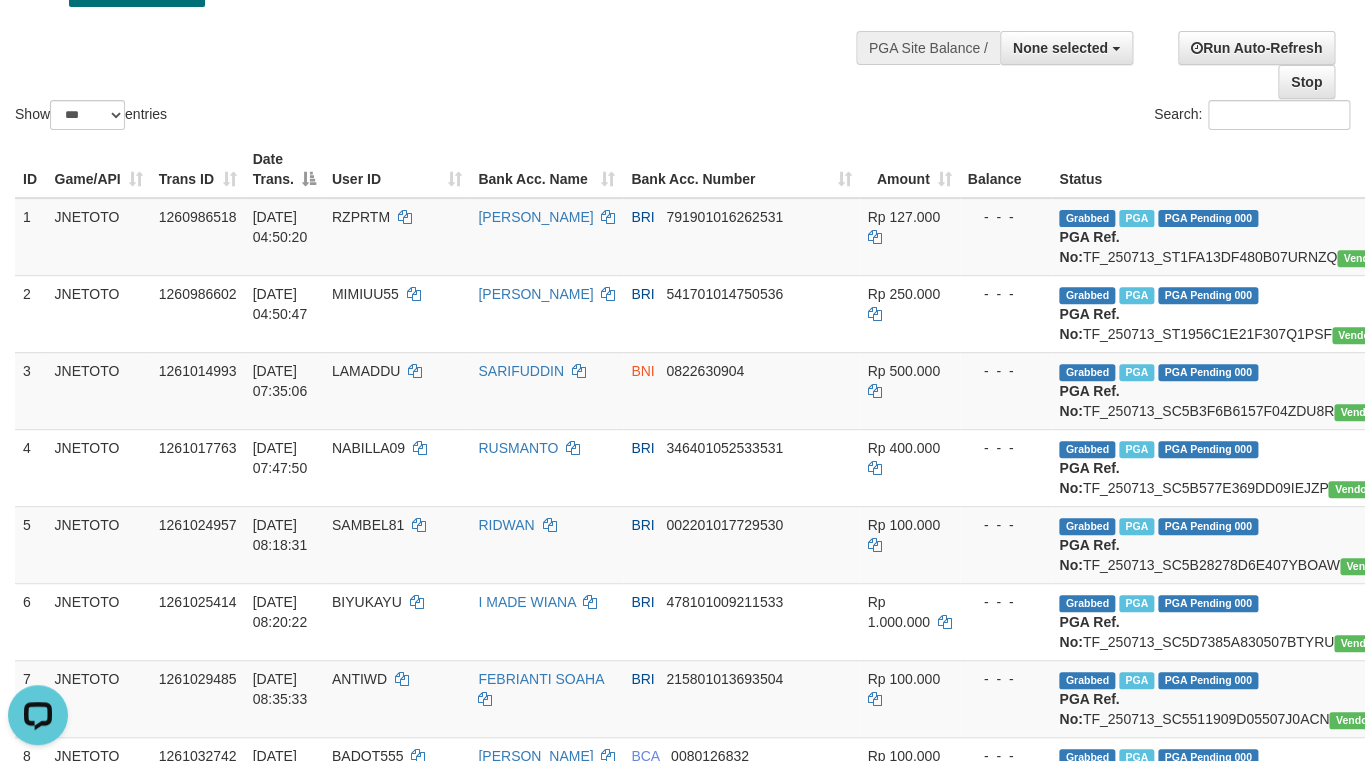 click on "Search:" at bounding box center [1024, 117] 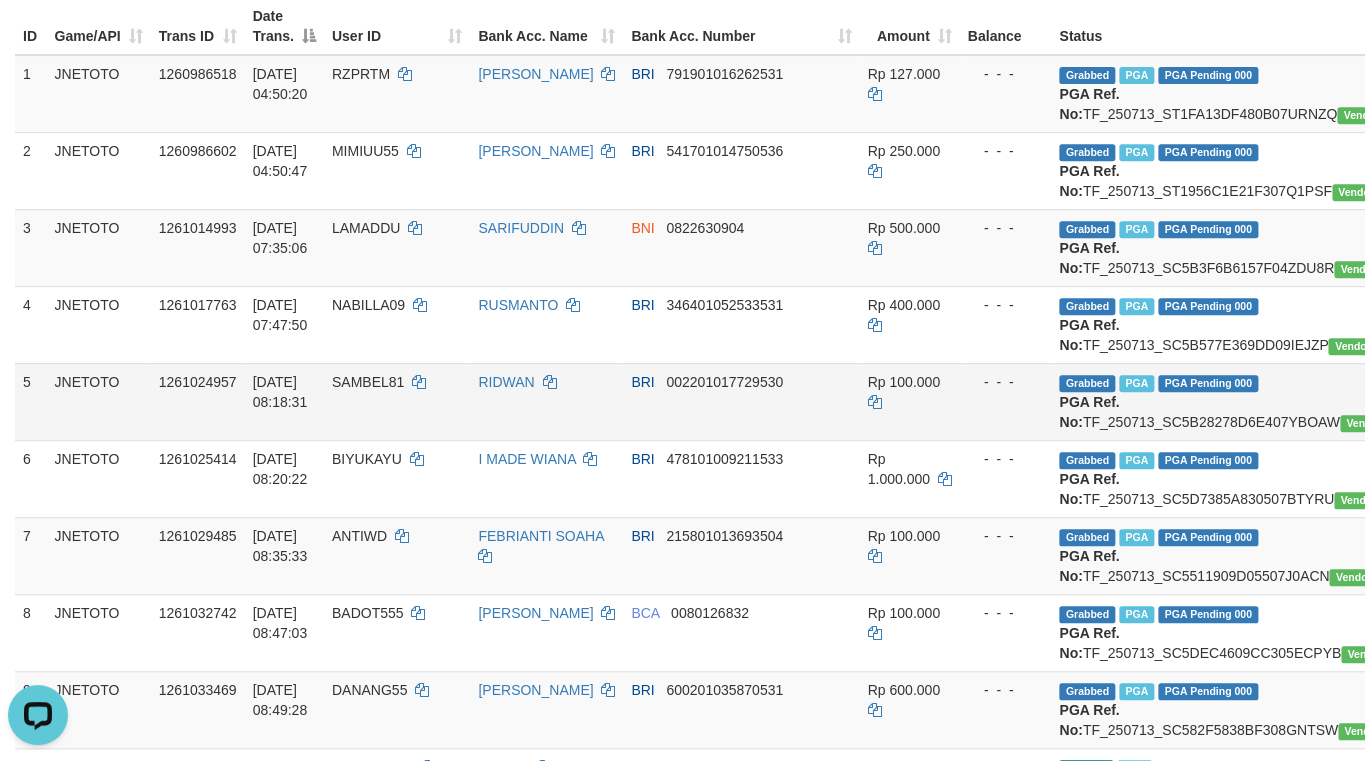 scroll, scrollTop: 275, scrollLeft: 0, axis: vertical 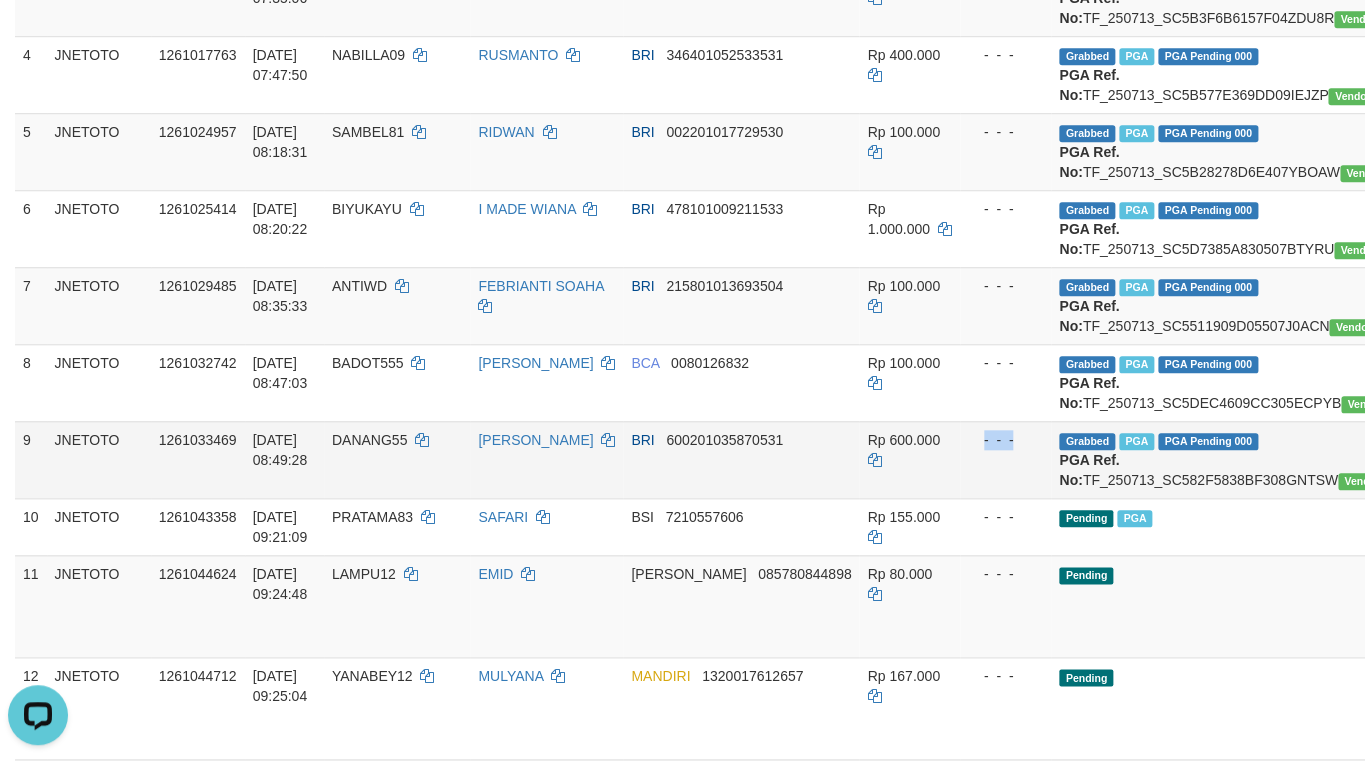 drag, startPoint x: 1137, startPoint y: 173, endPoint x: 1112, endPoint y: 665, distance: 492.63477 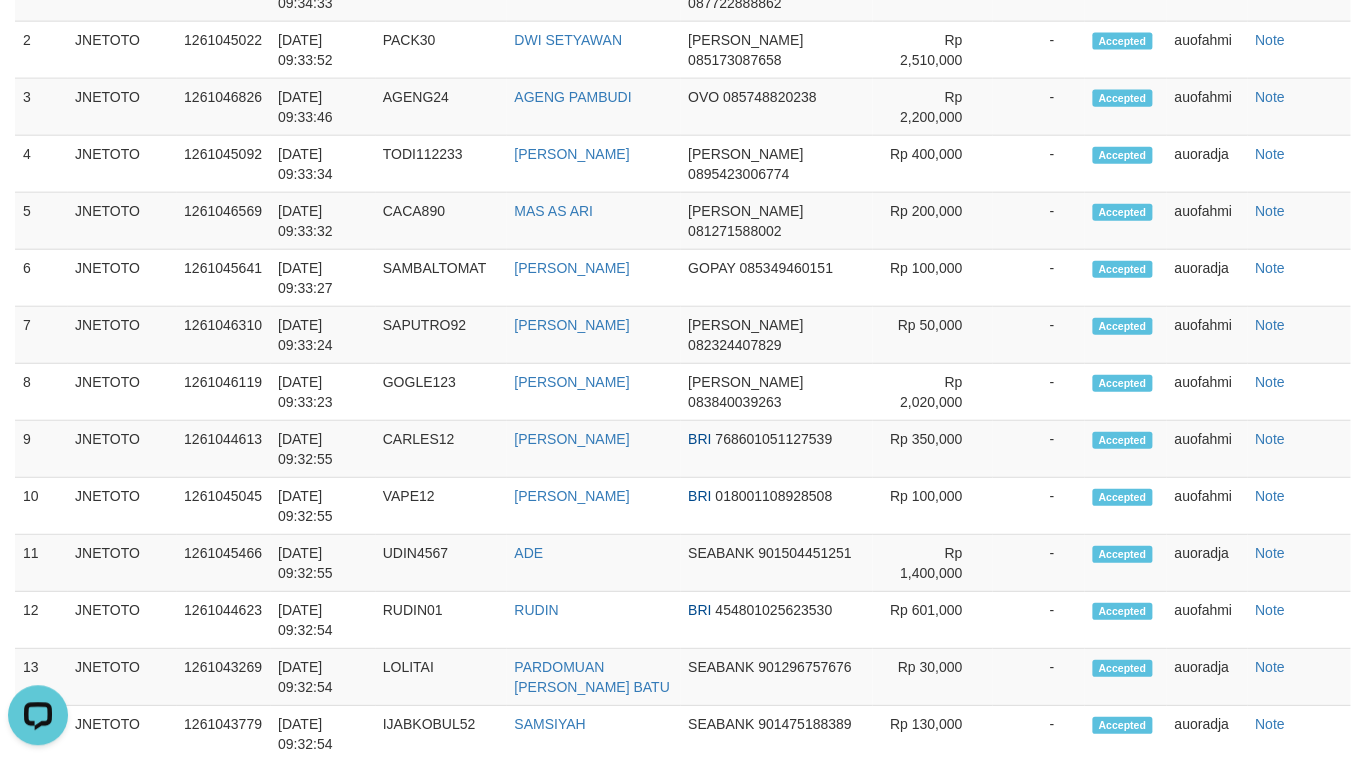 scroll, scrollTop: 4107, scrollLeft: 0, axis: vertical 